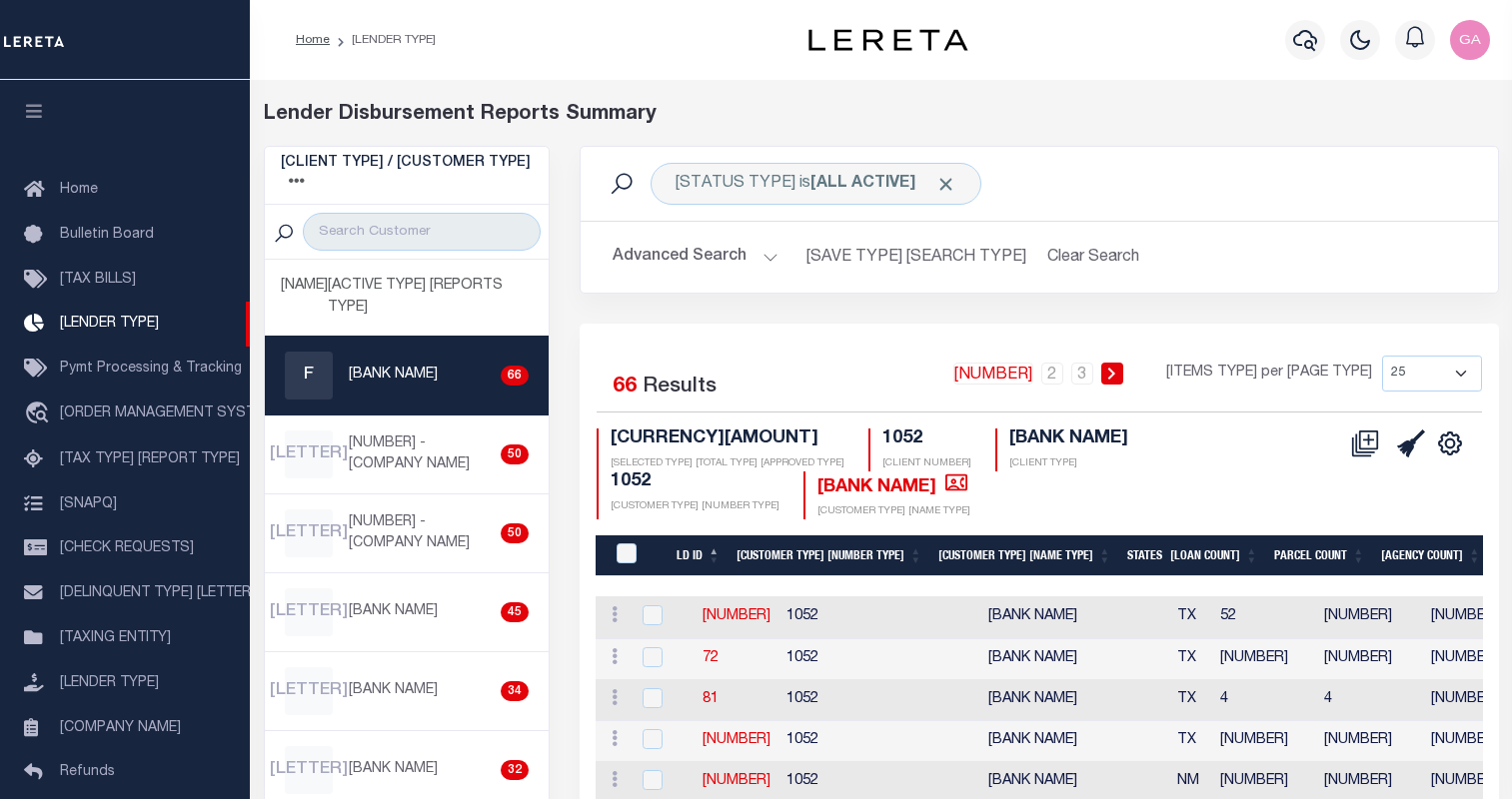 scroll, scrollTop: 0, scrollLeft: 0, axis: both 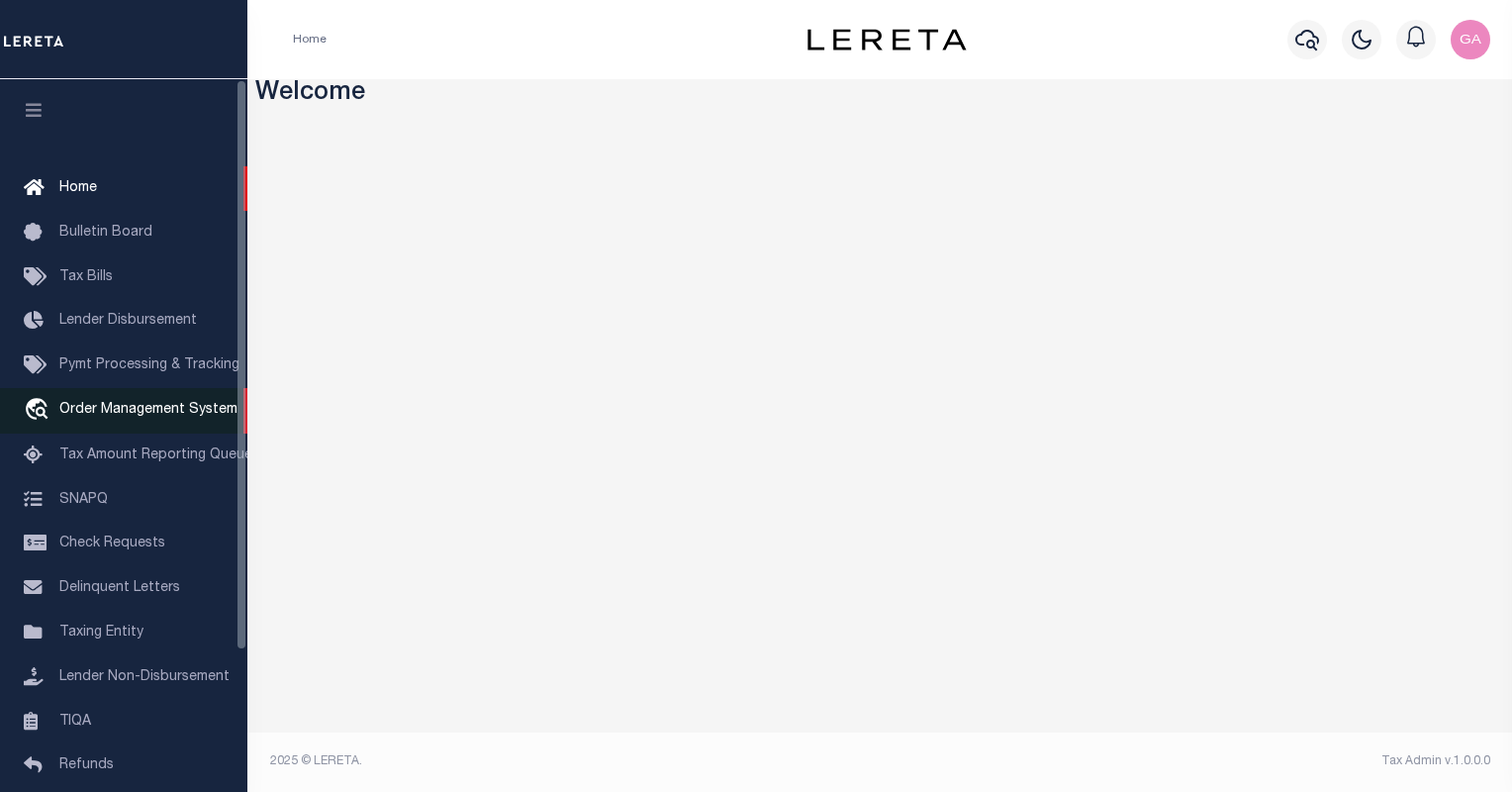 click on "Order Management System" at bounding box center (148, 410) 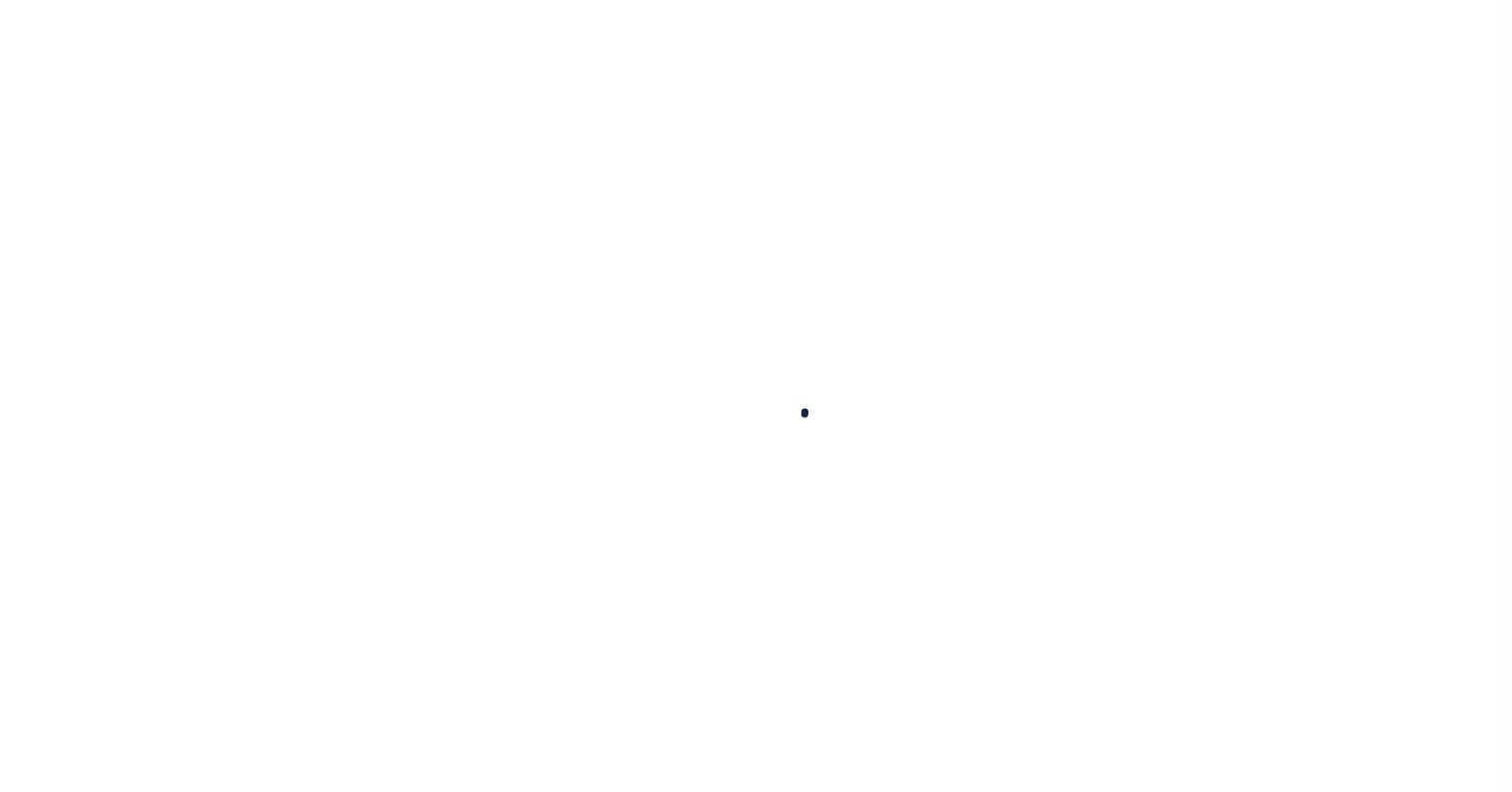 scroll, scrollTop: 0, scrollLeft: 0, axis: both 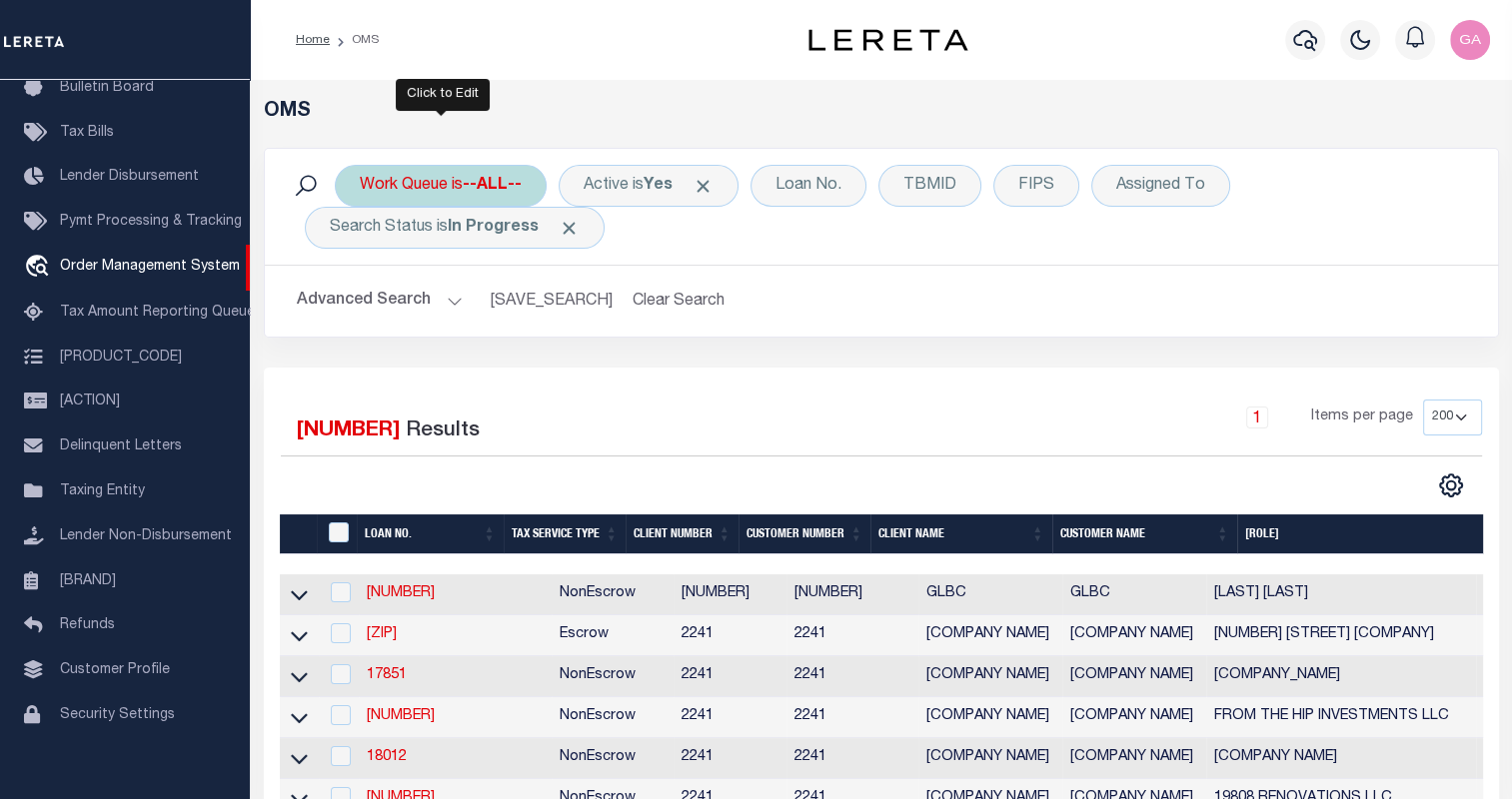 click on "--ALL--" at bounding box center (492, 186) 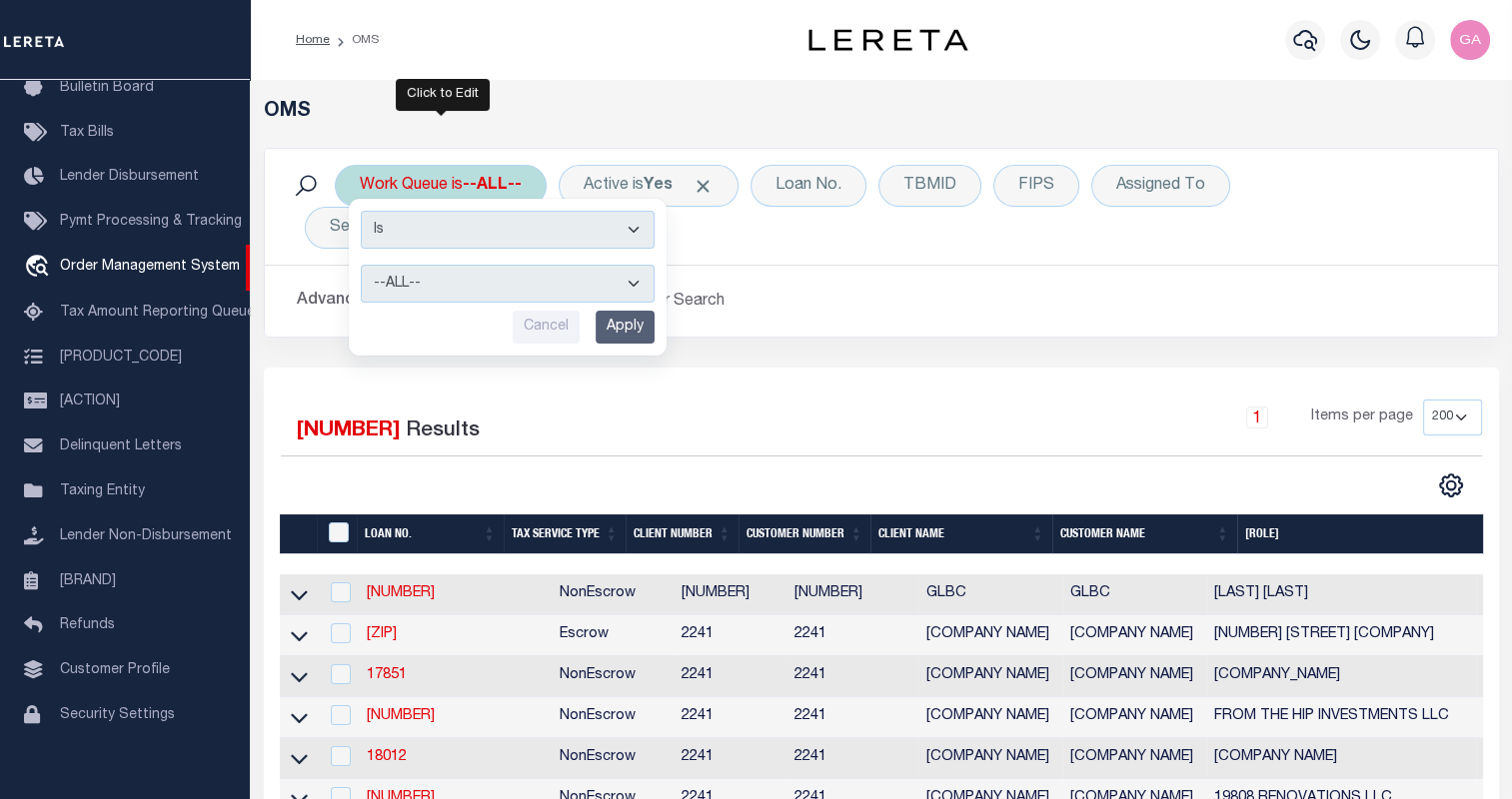 click on "--ALL-- factRSystems General ThoughtFocus" at bounding box center (508, 284) 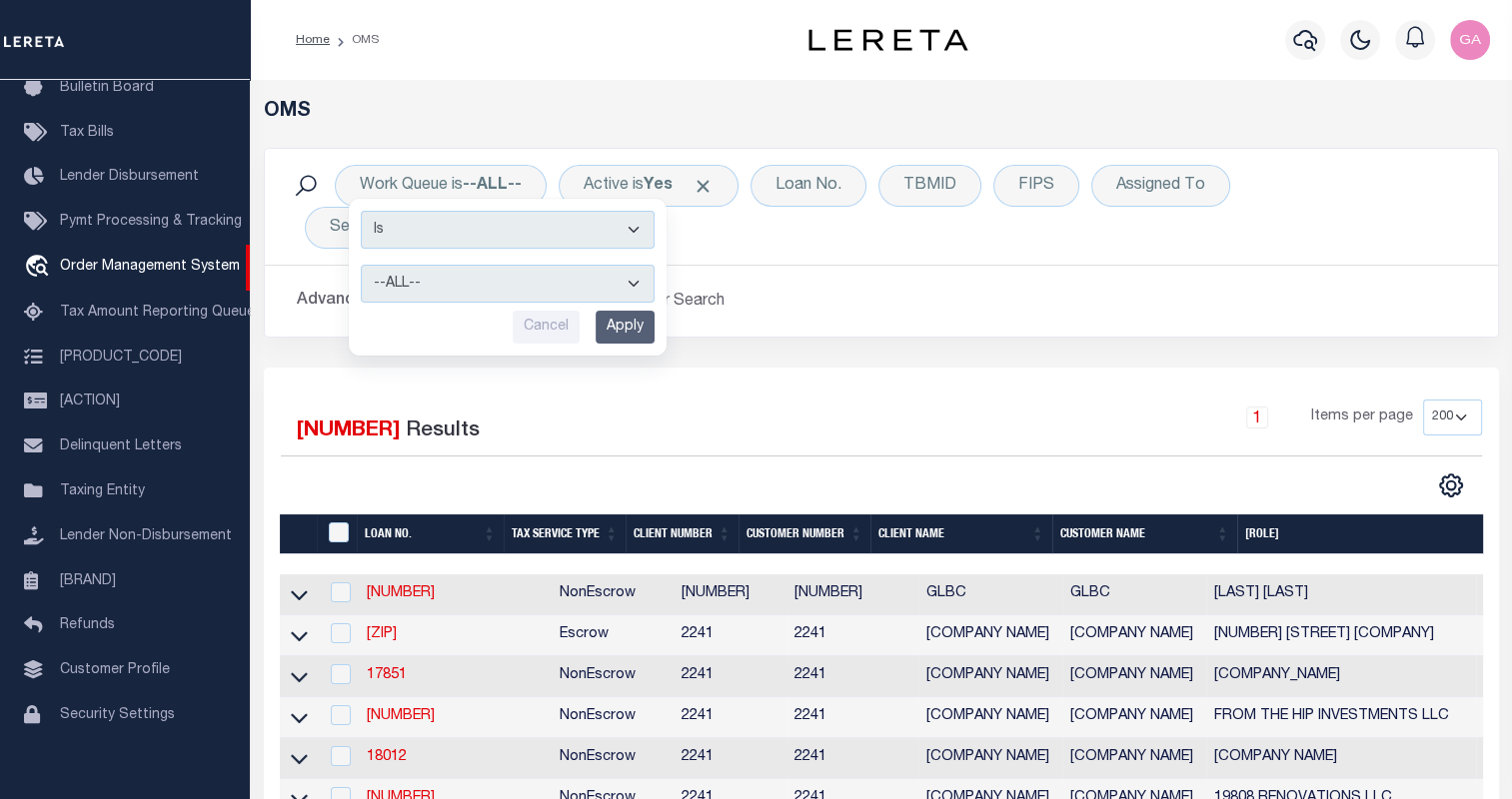 click on "Advanced Search
Save Search Clear Search" at bounding box center (881, 301) 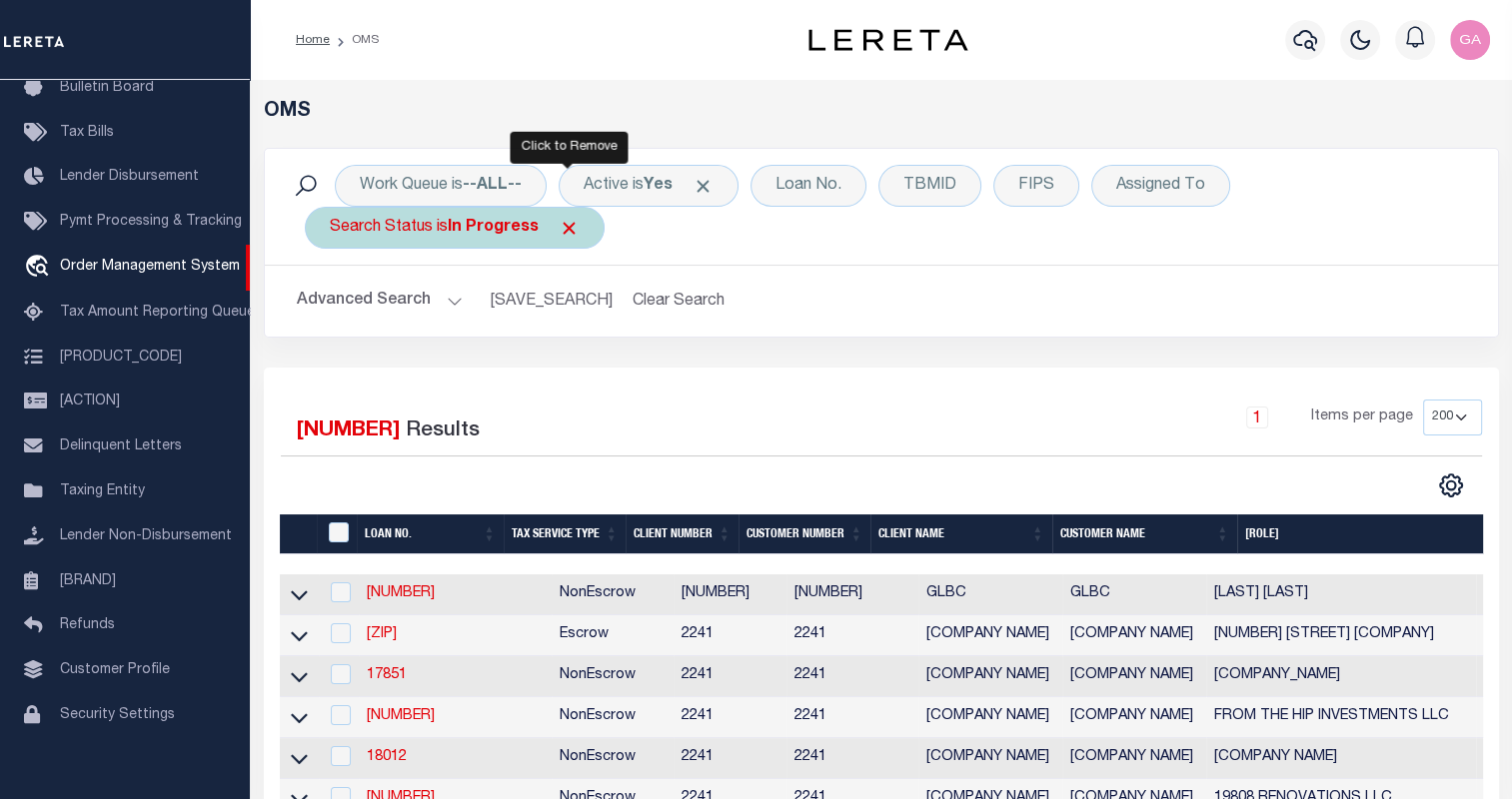 click at bounding box center [569, 228] 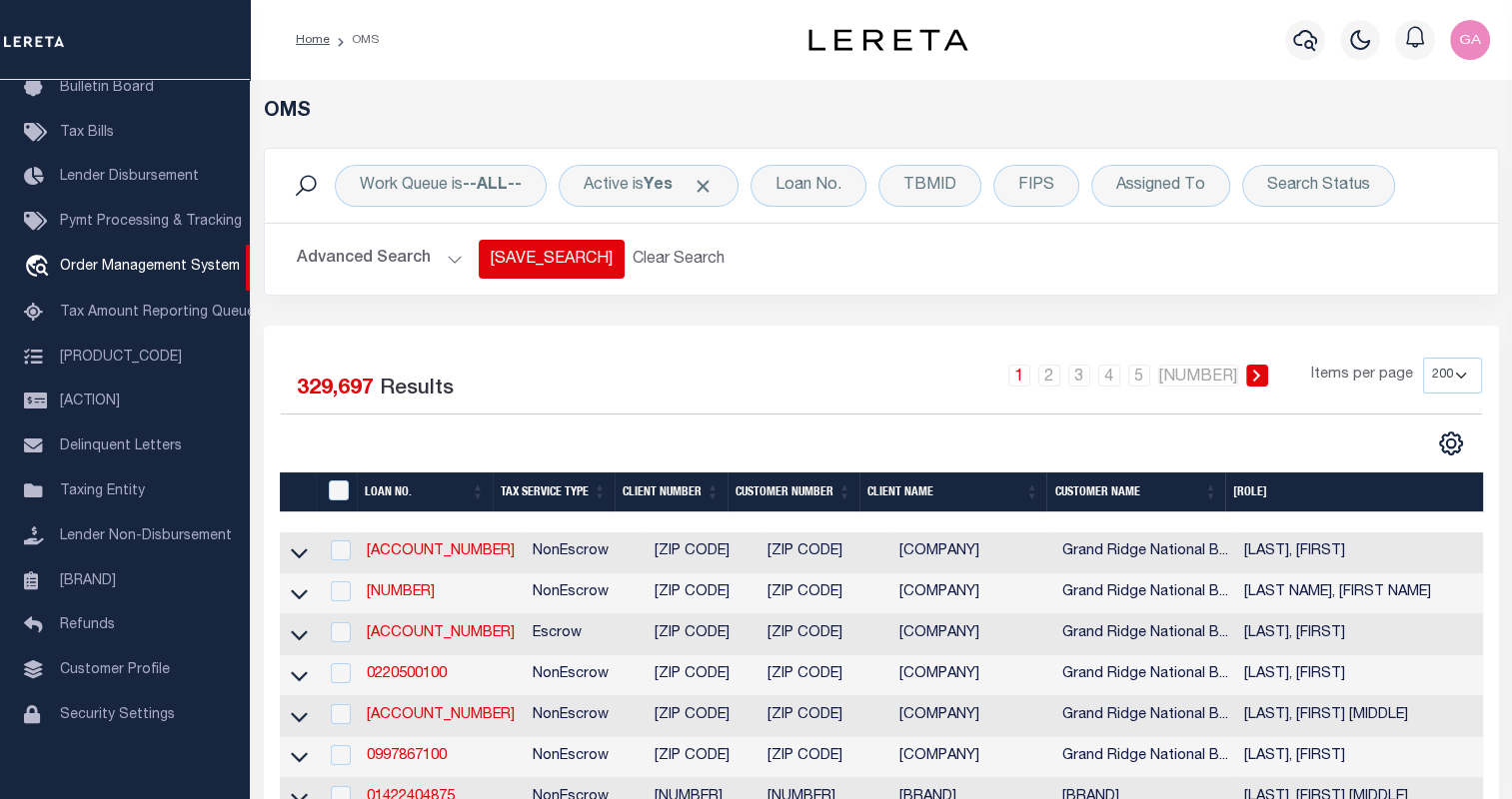click on "Save Search" at bounding box center (552, 259) 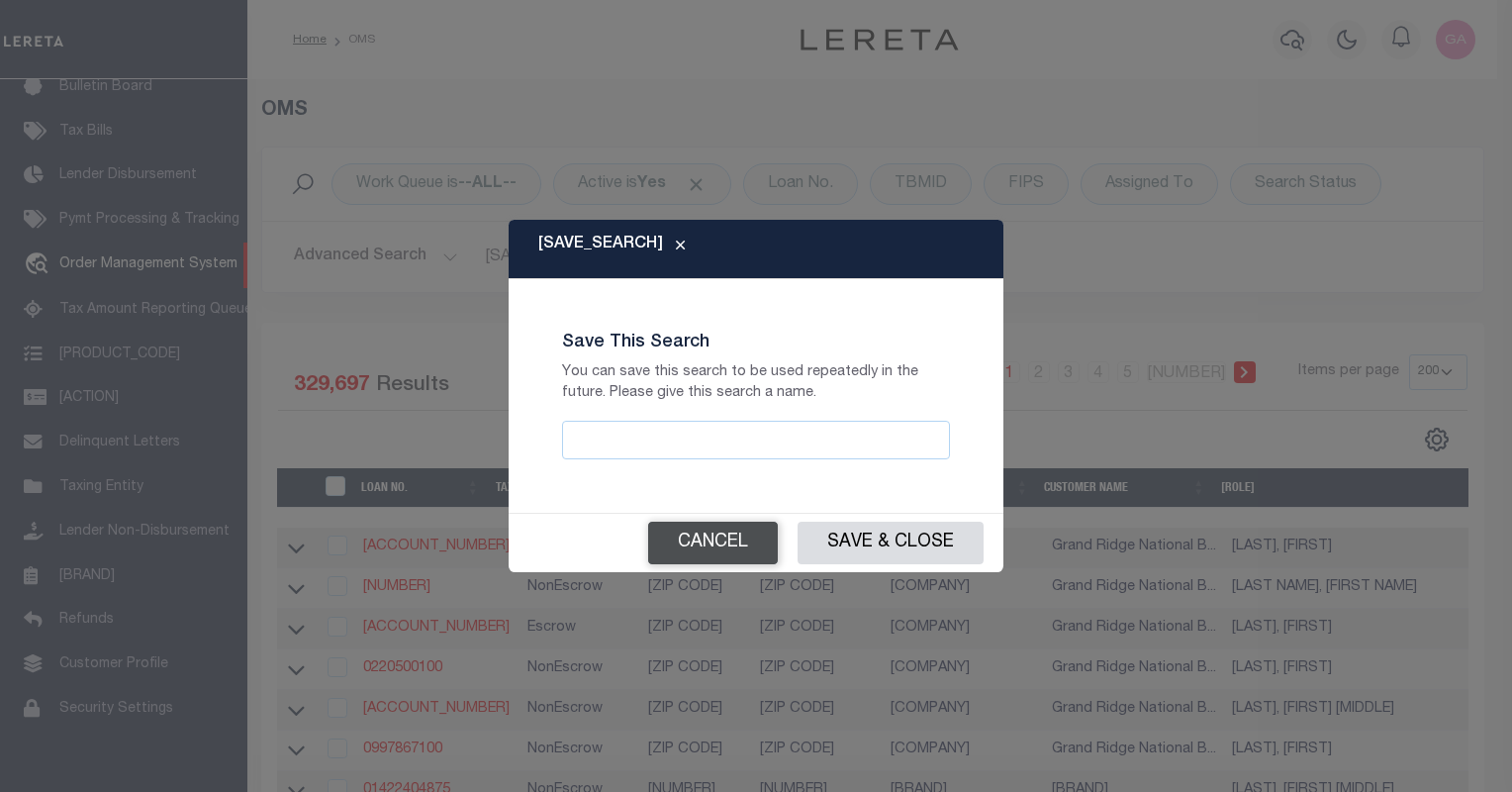 click on "Cancel" at bounding box center (712, 543) 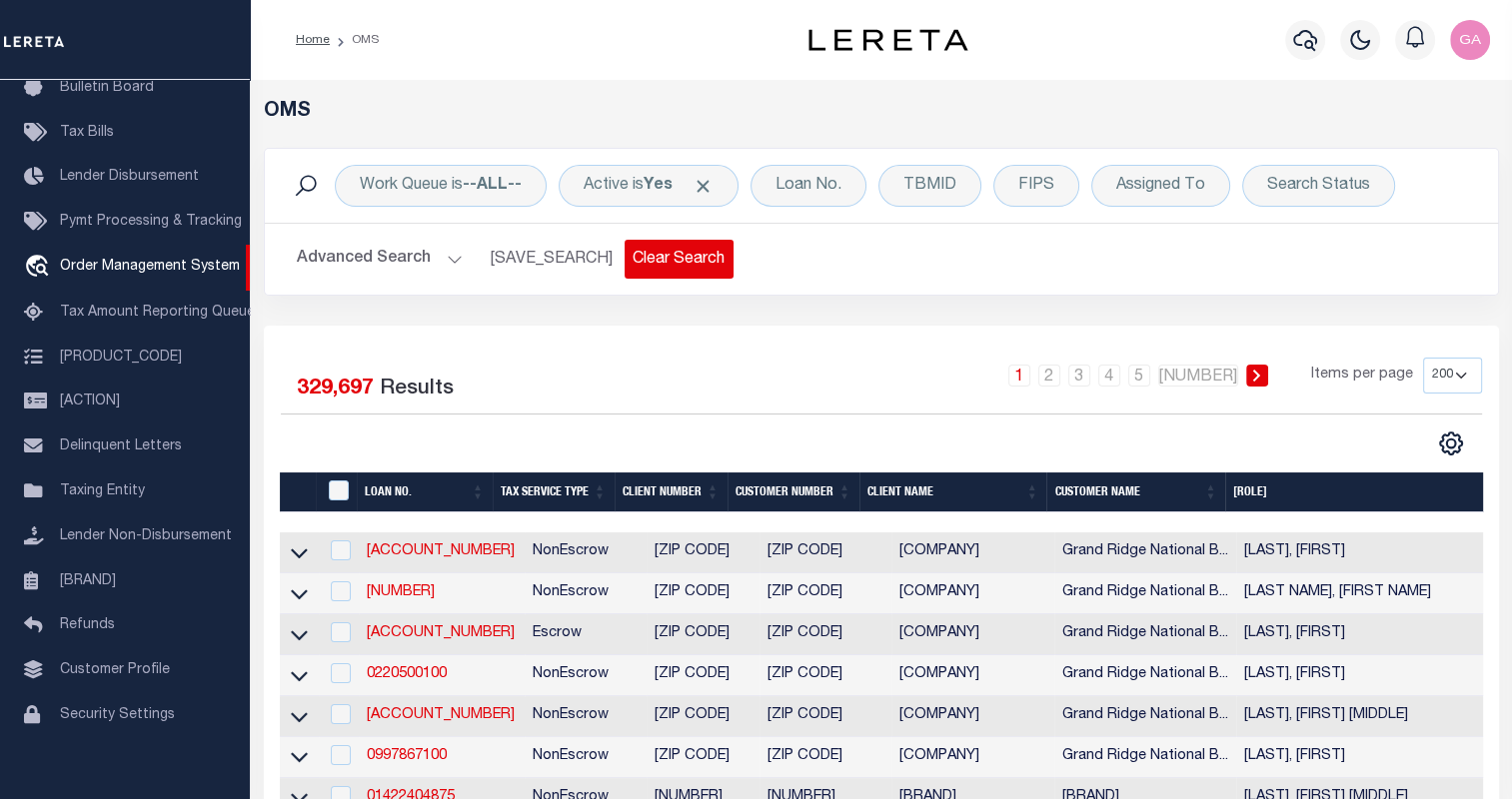 click on "Clear Search" at bounding box center [679, 259] 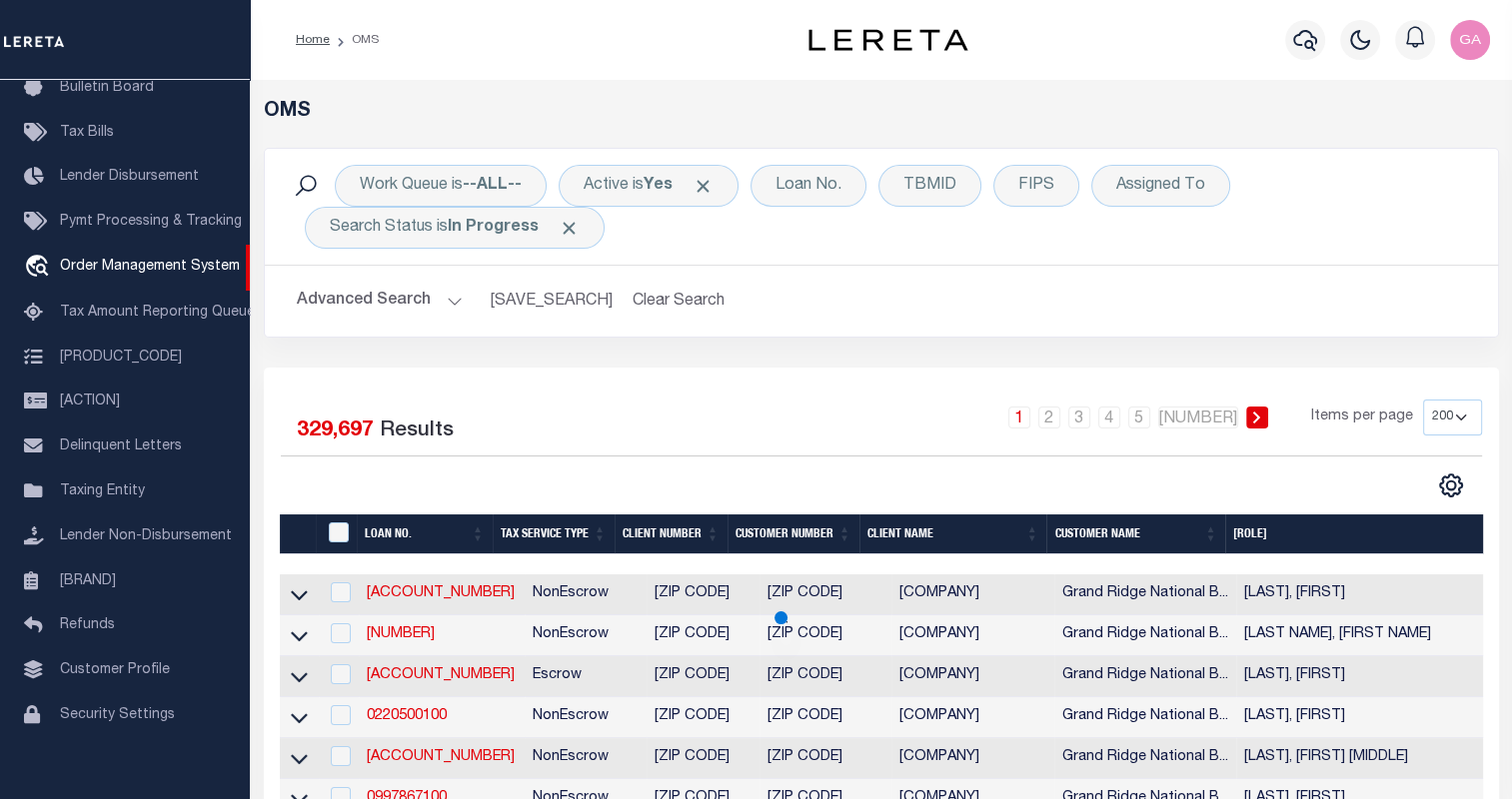 click on "Advanced Search" at bounding box center (380, 301) 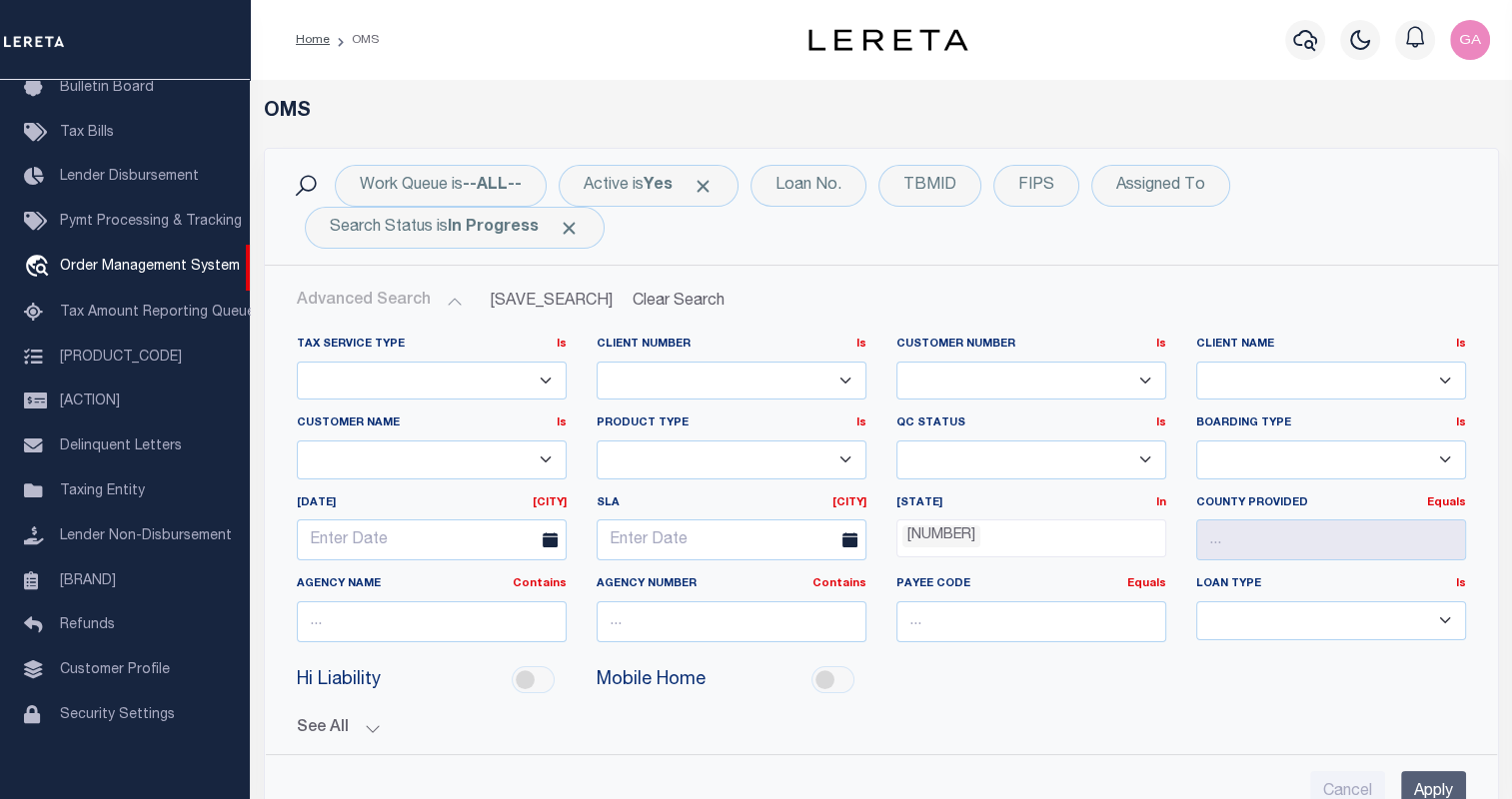 click on "[NUMBER] selected" at bounding box center (941, 536) 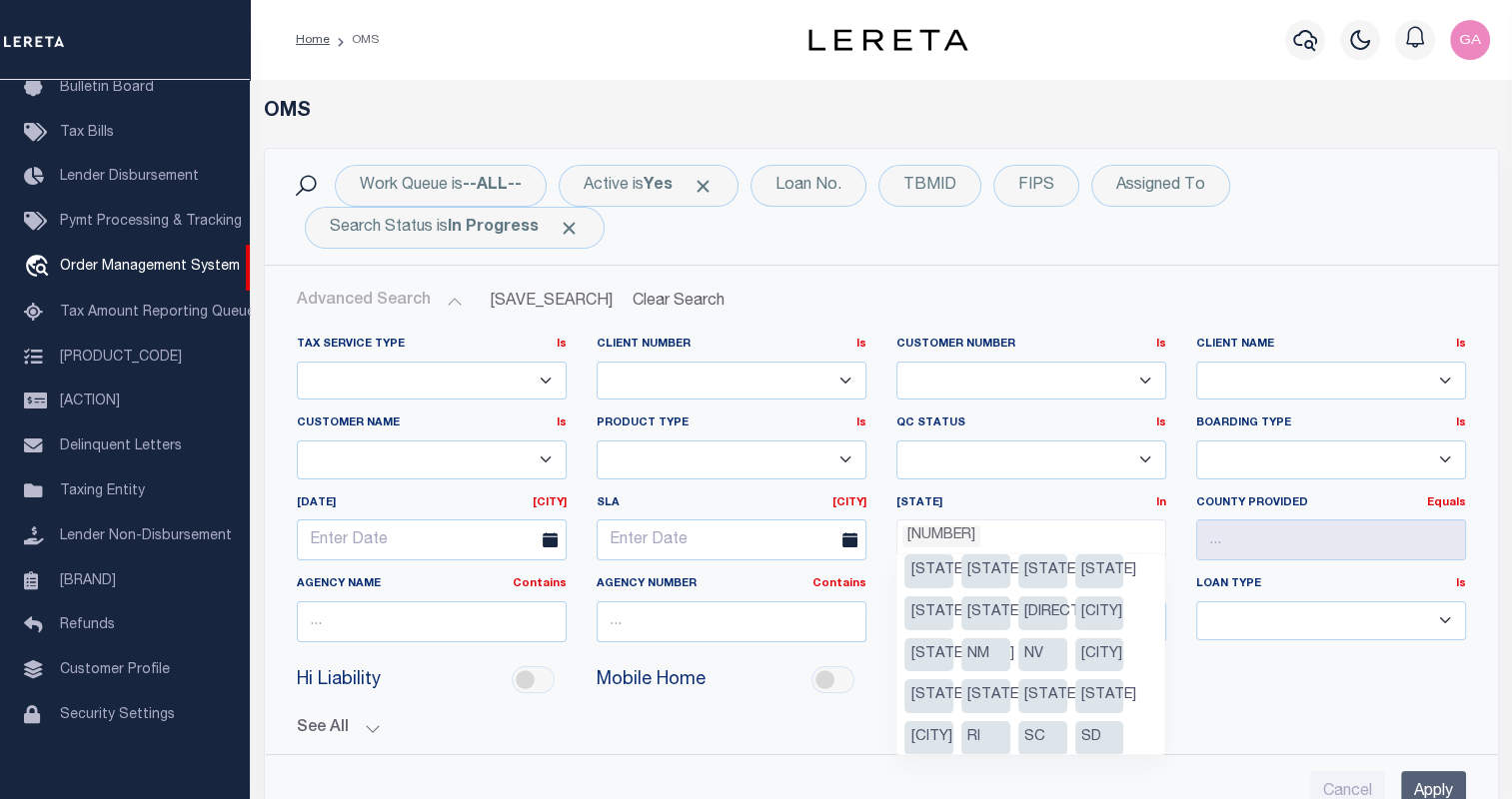 scroll, scrollTop: 264, scrollLeft: 0, axis: vertical 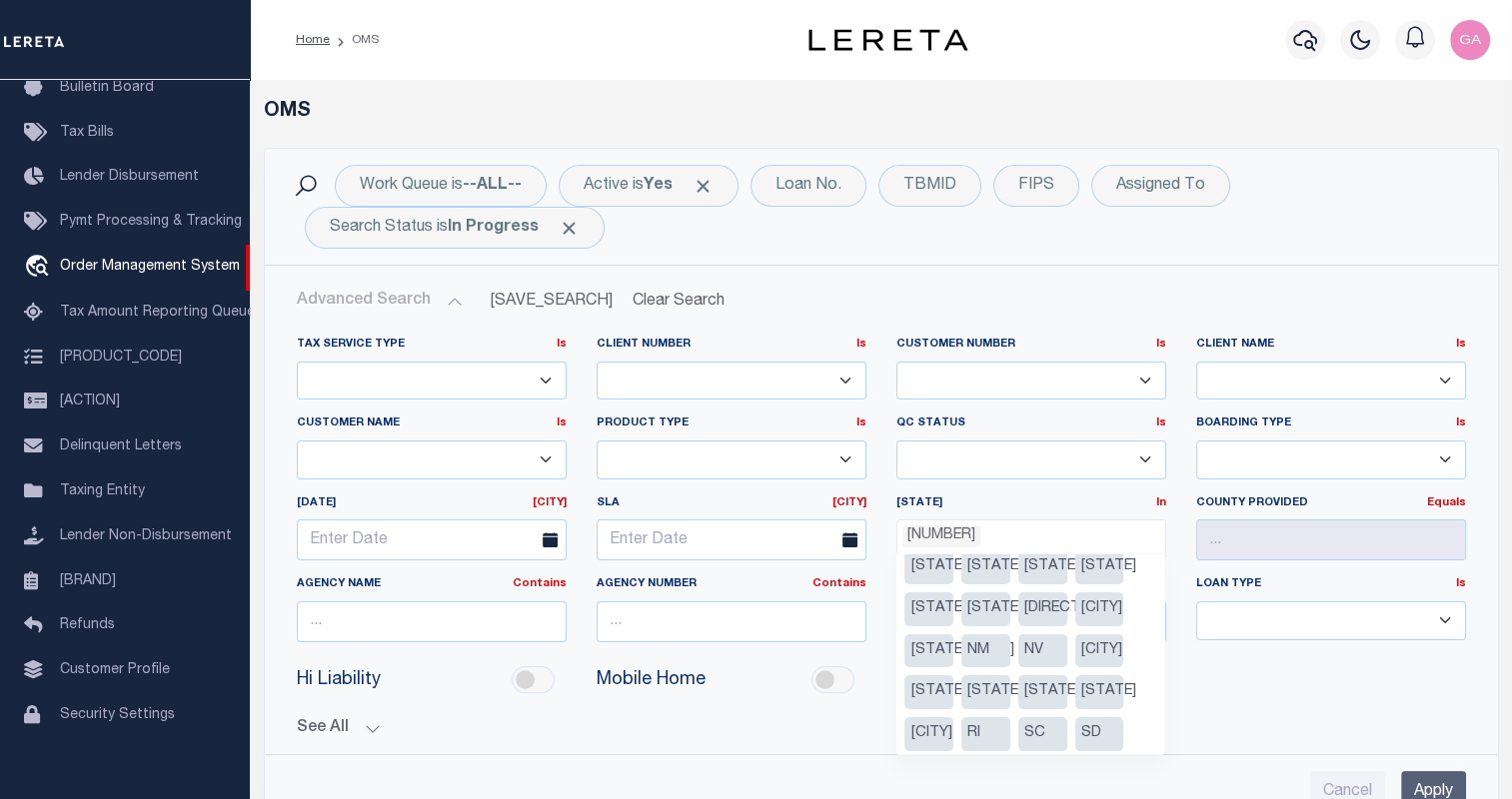 click on "[STATE]" at bounding box center [1099, 651] 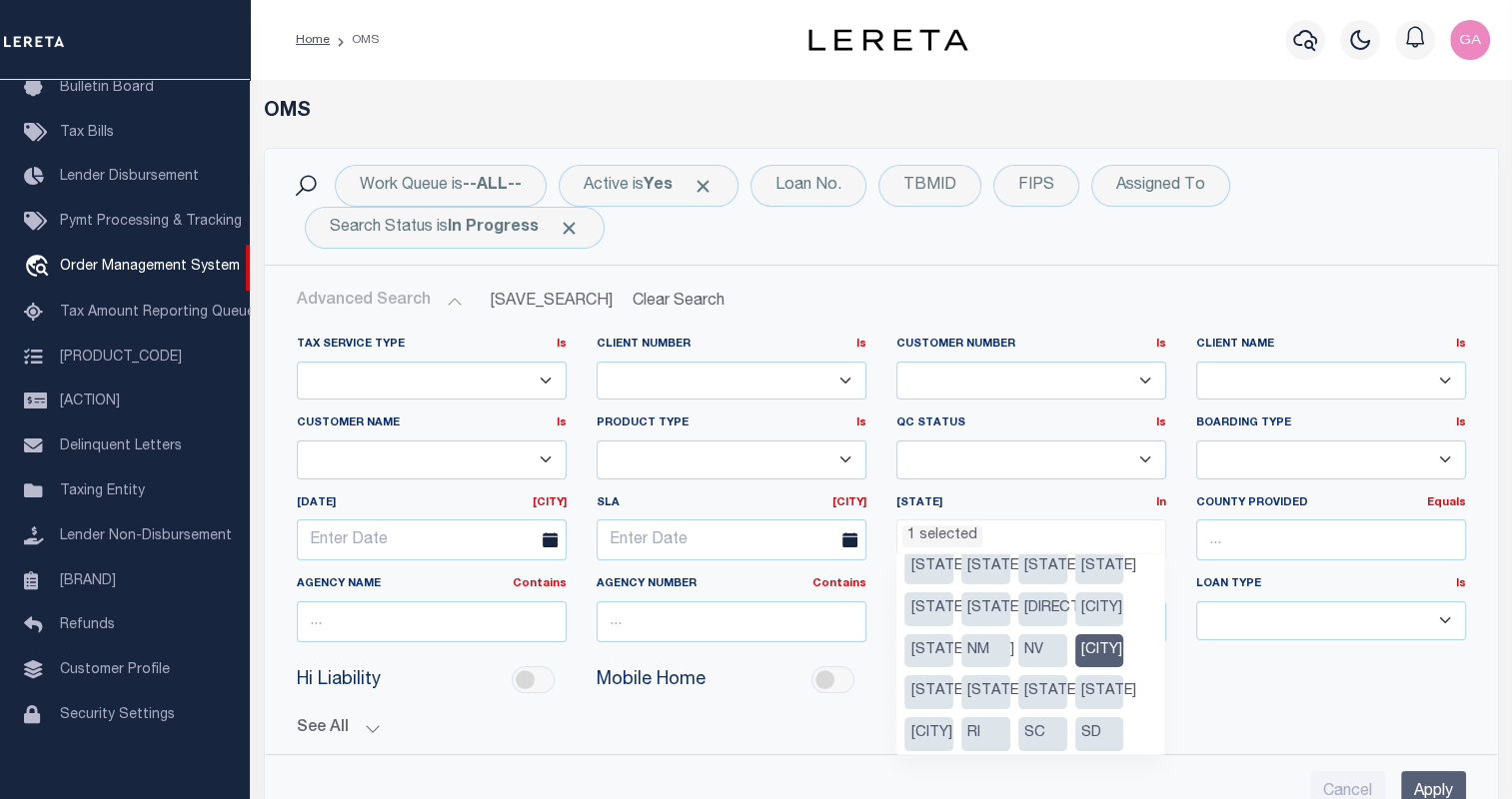 scroll, scrollTop: 650, scrollLeft: 0, axis: vertical 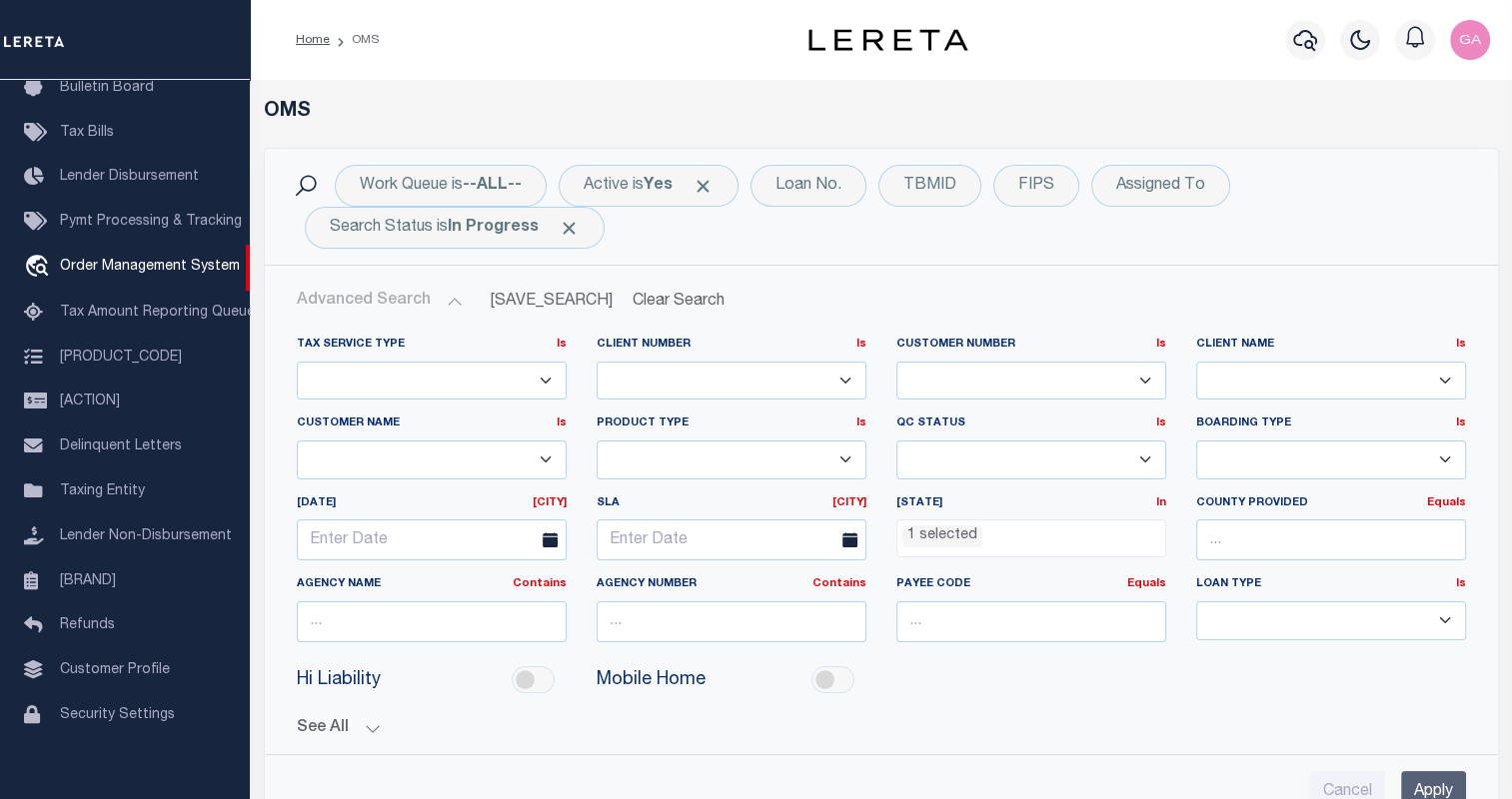 click on "Apply" at bounding box center (1433, 791) 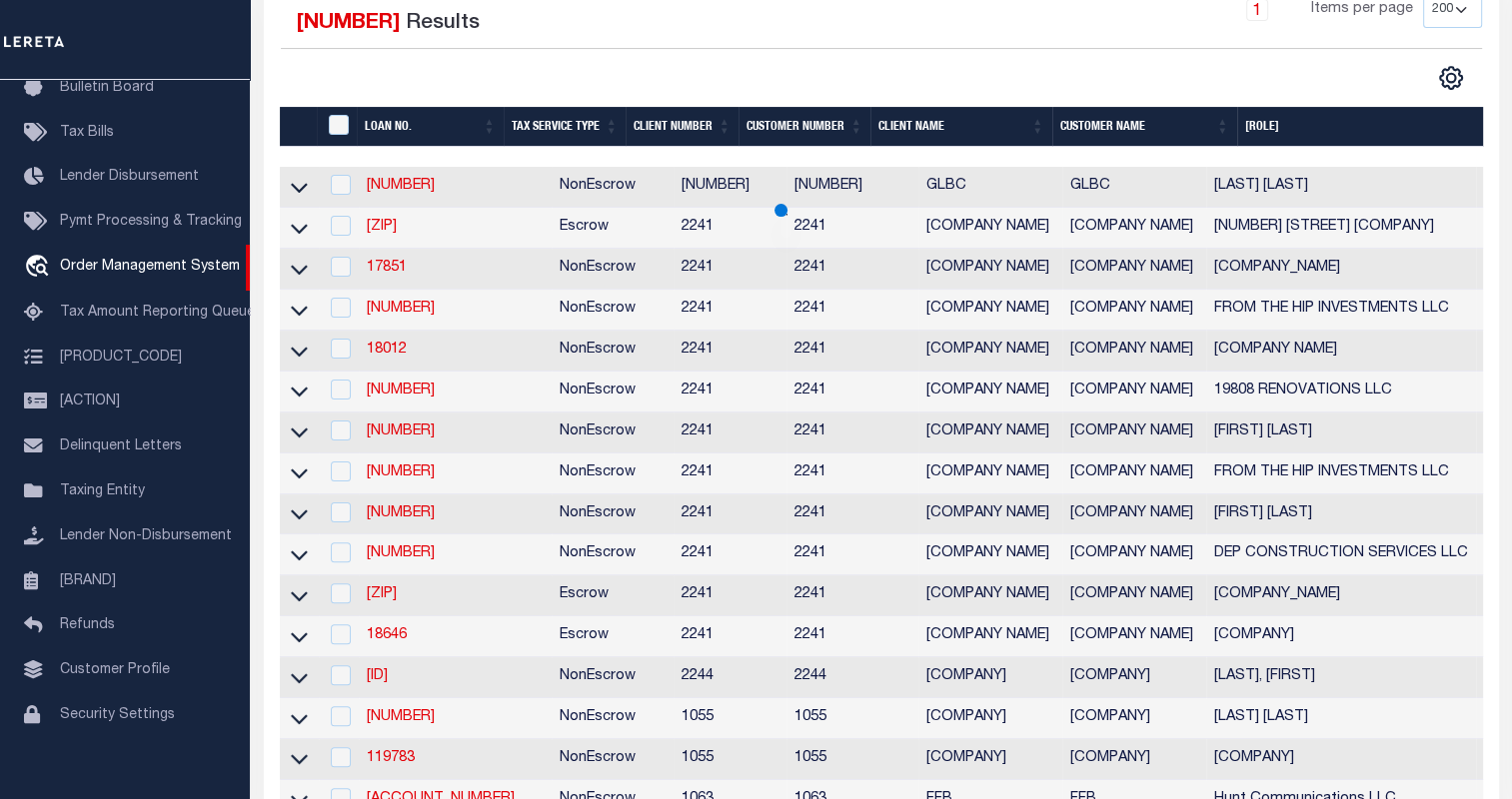 scroll, scrollTop: 413, scrollLeft: 0, axis: vertical 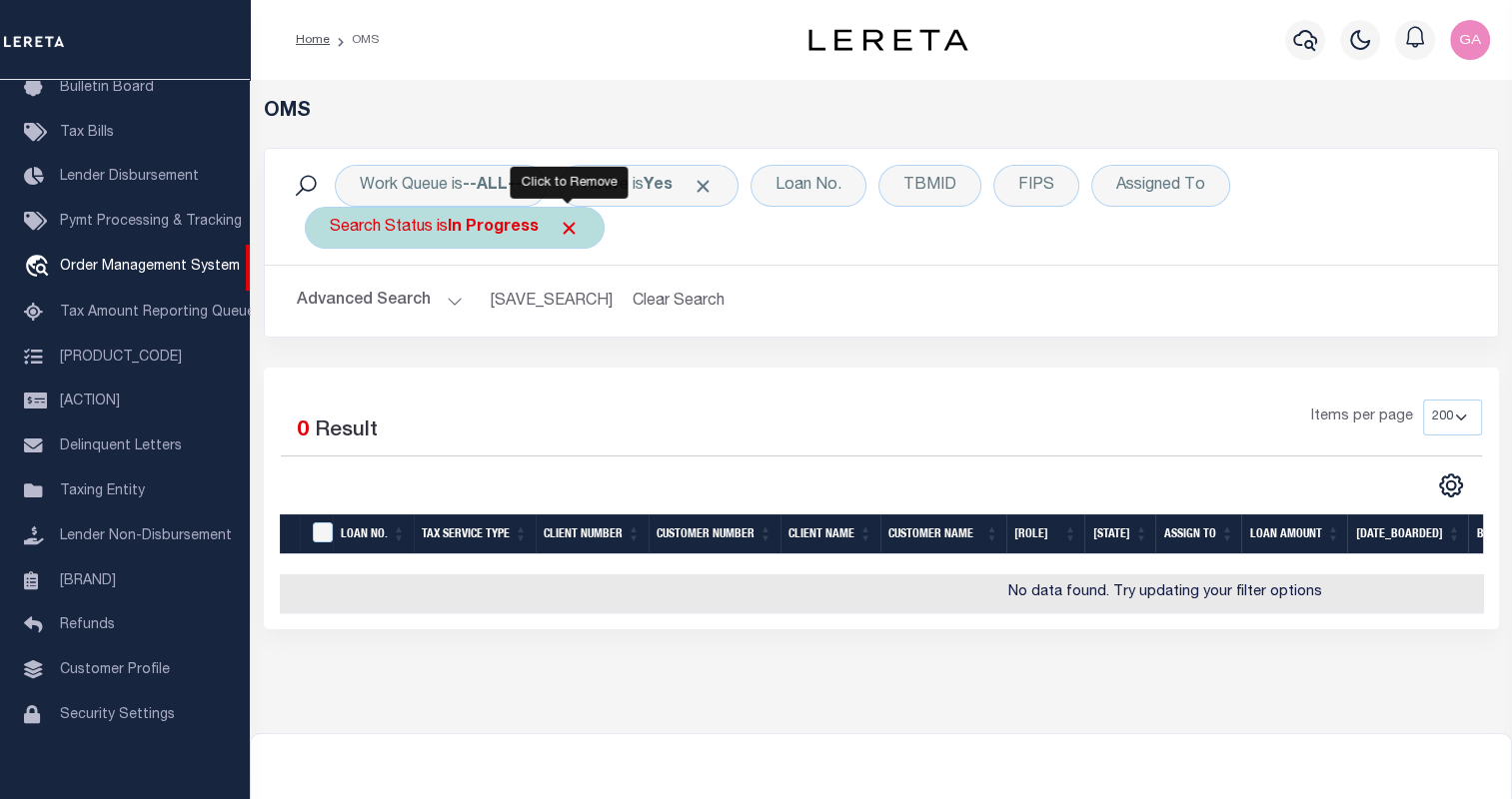 click at bounding box center [569, 228] 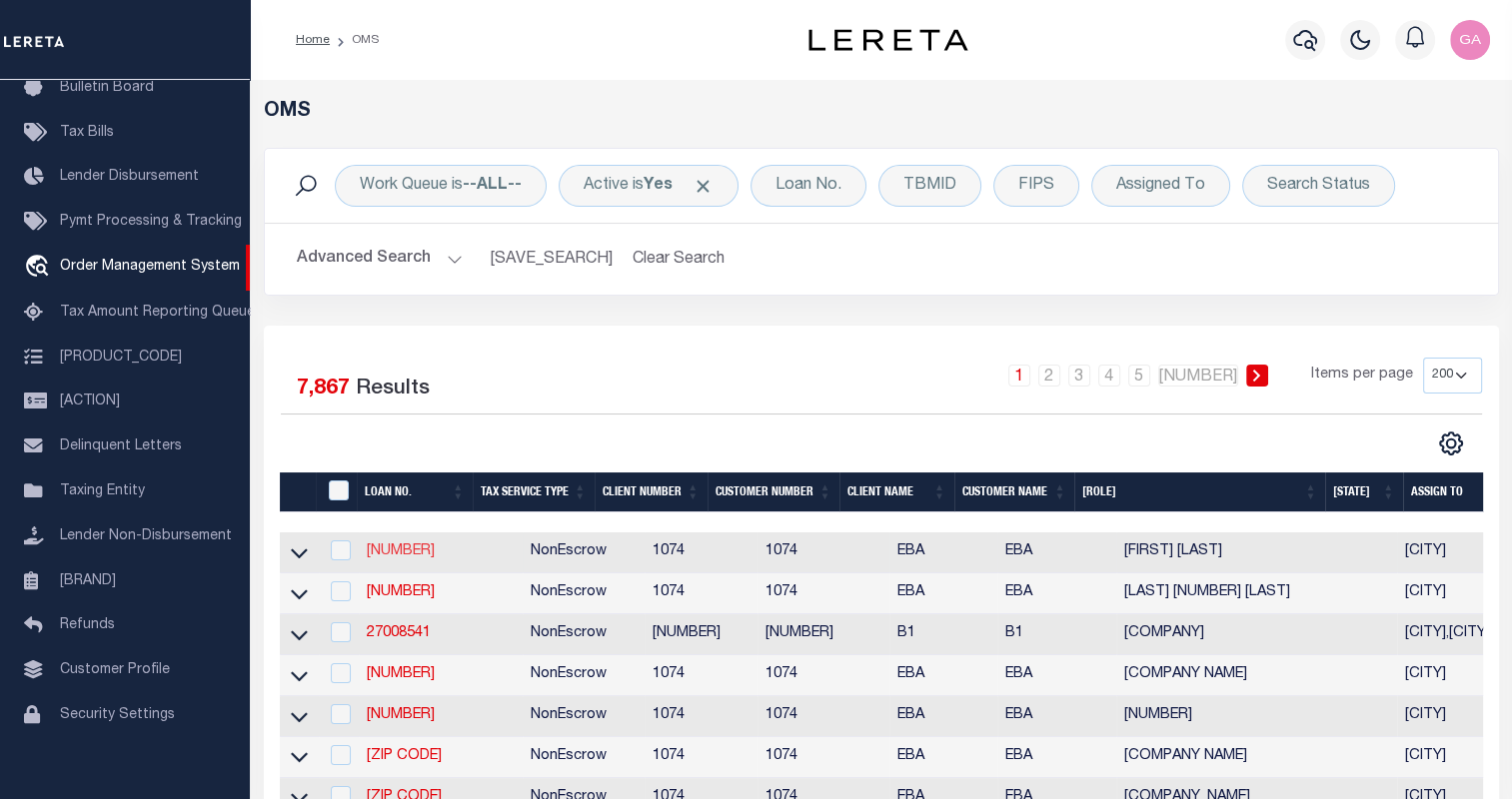 click on "8708" at bounding box center (401, 551) 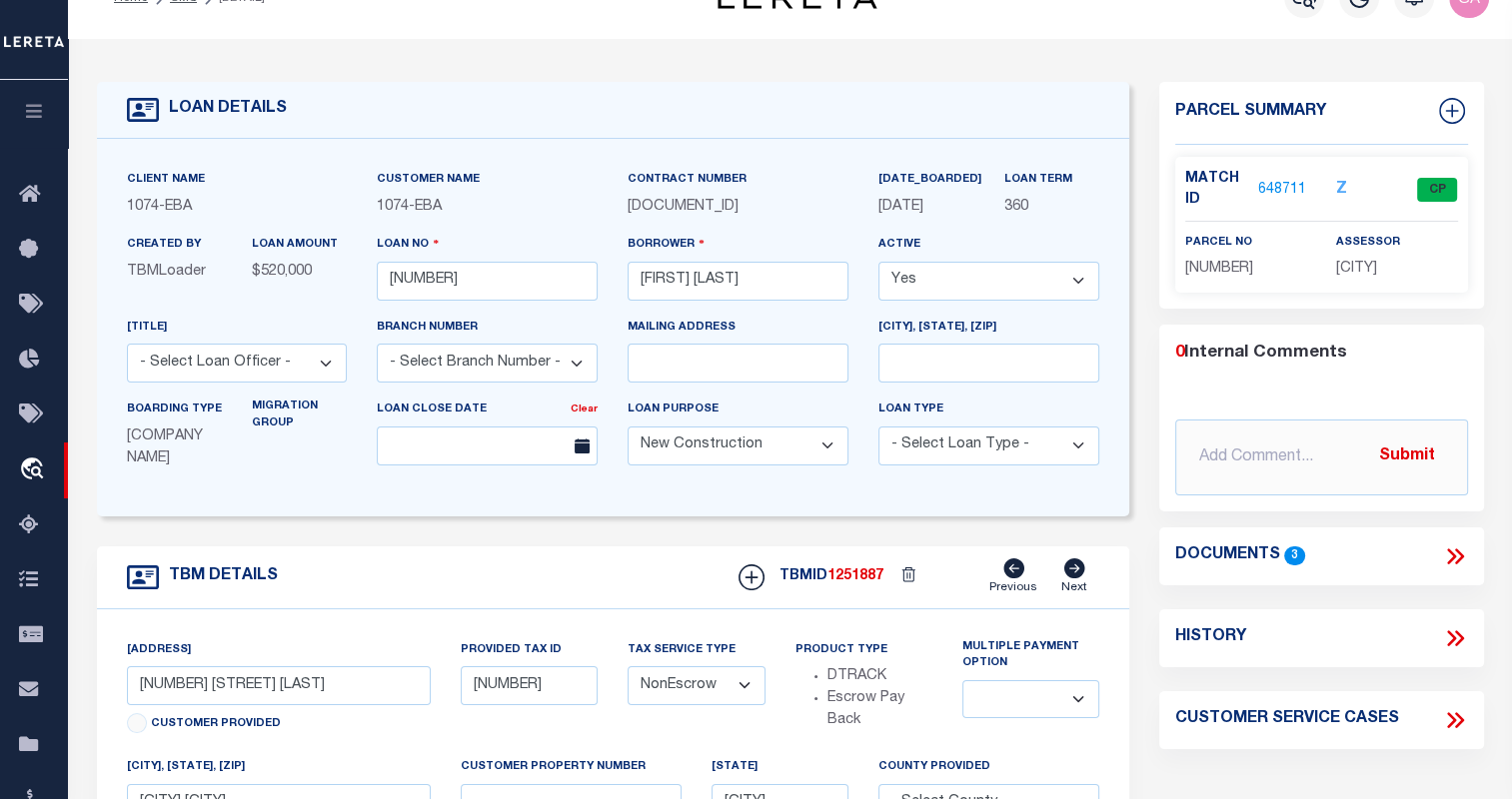 scroll, scrollTop: 0, scrollLeft: 0, axis: both 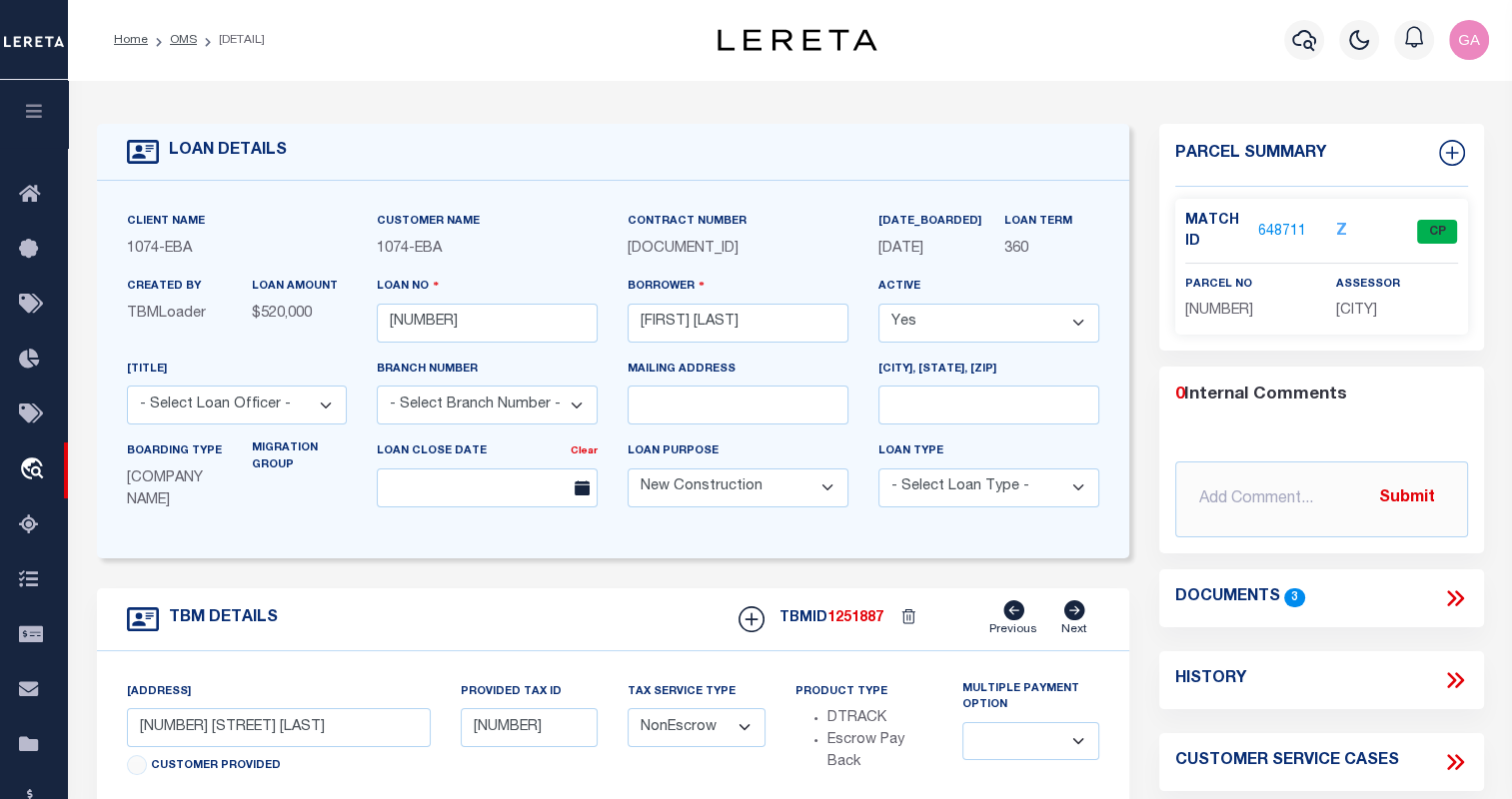 click on "648711" at bounding box center (1282, 232) 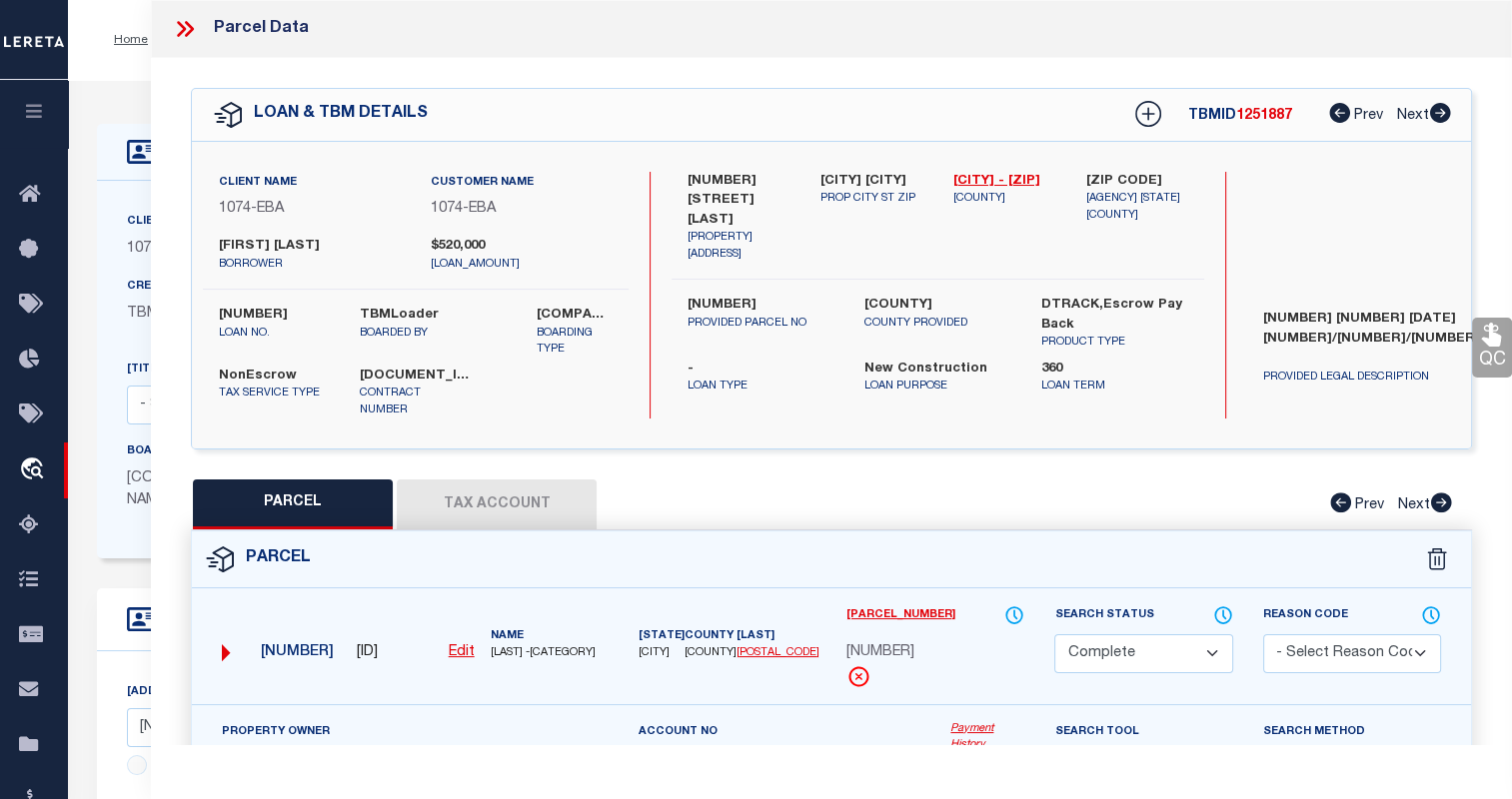 click on "310240000" at bounding box center (366, 653) 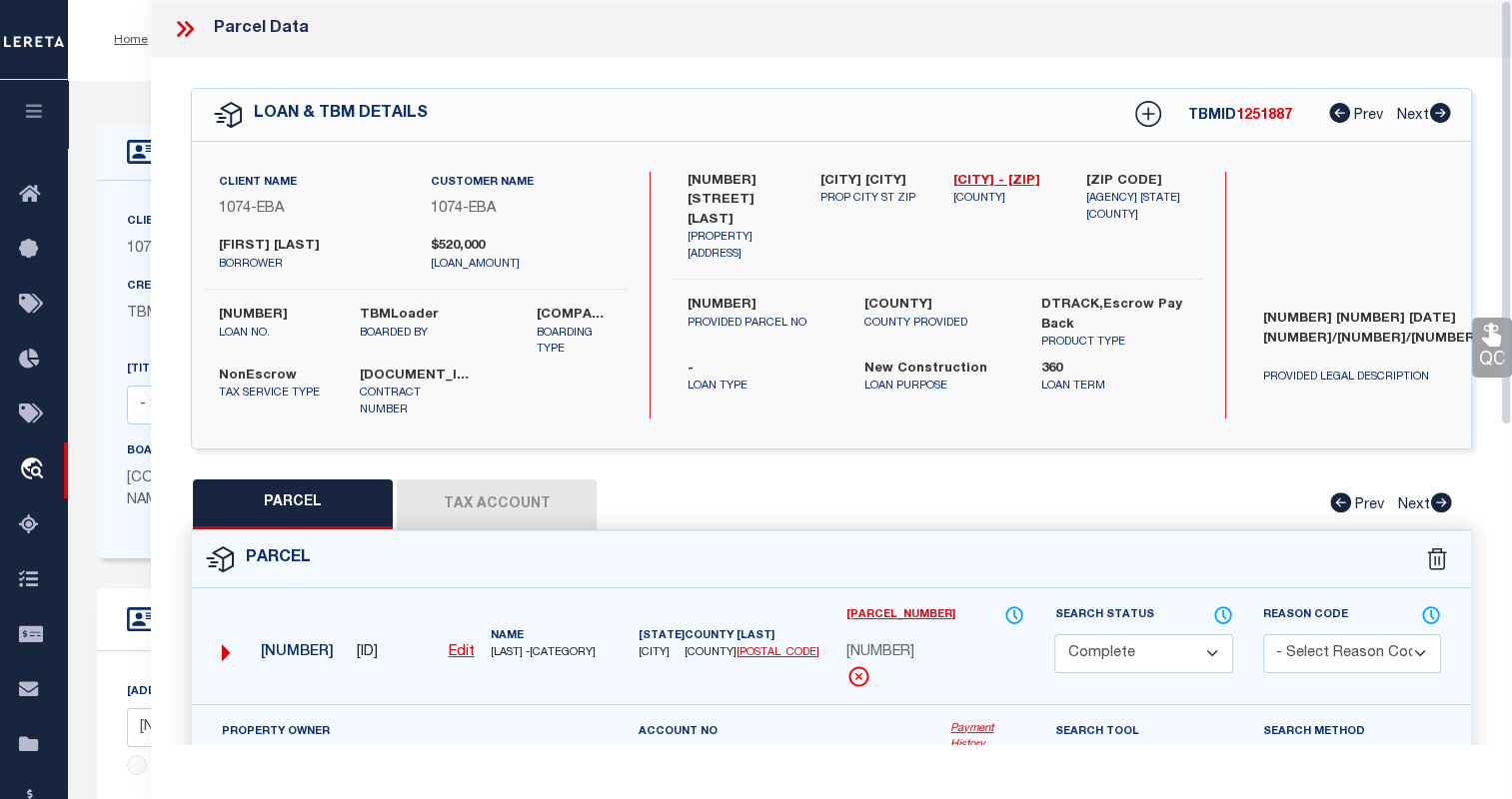 click at bounding box center [185, 29] 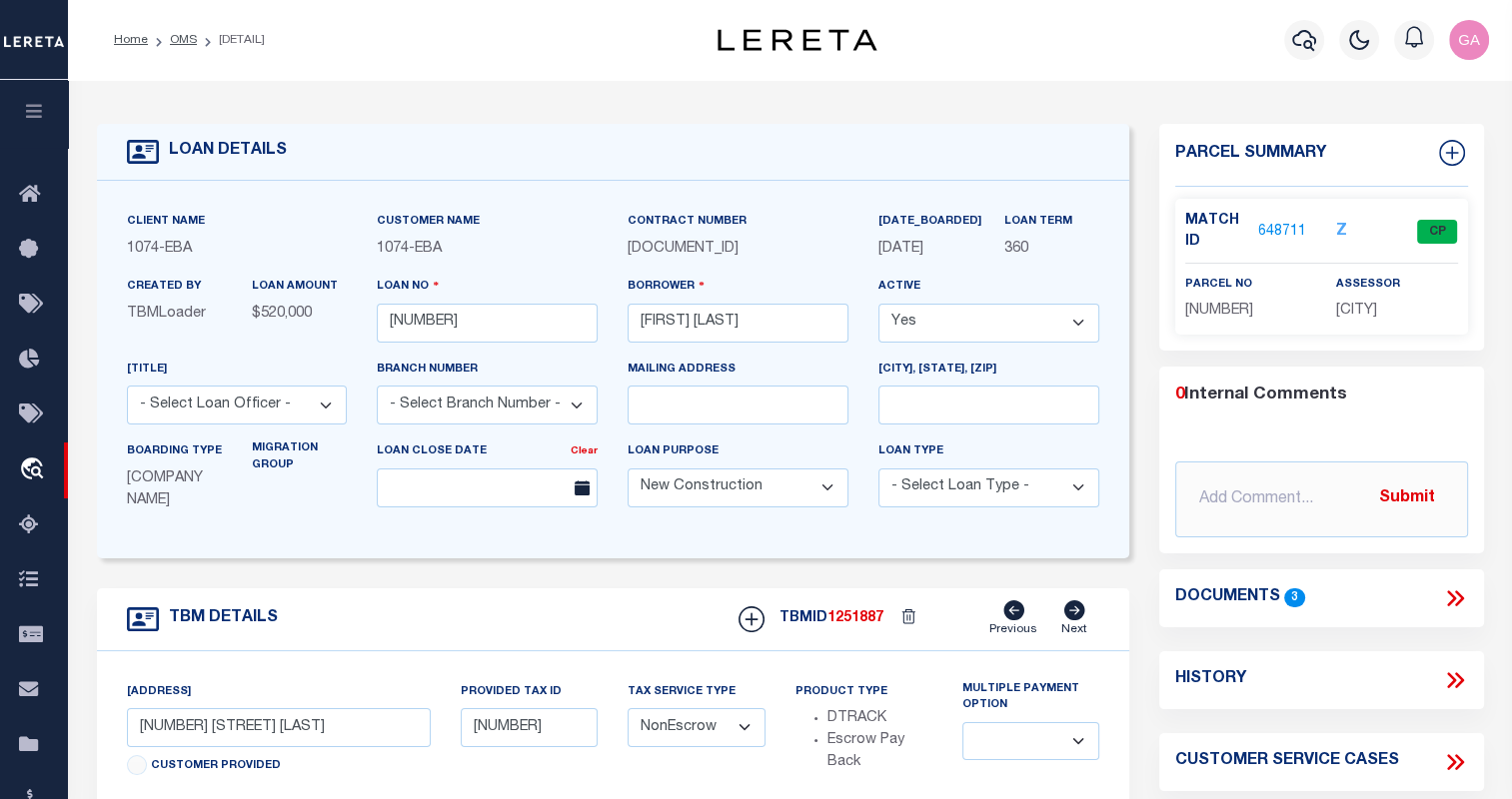 click on "Detail" at bounding box center (231, 40) 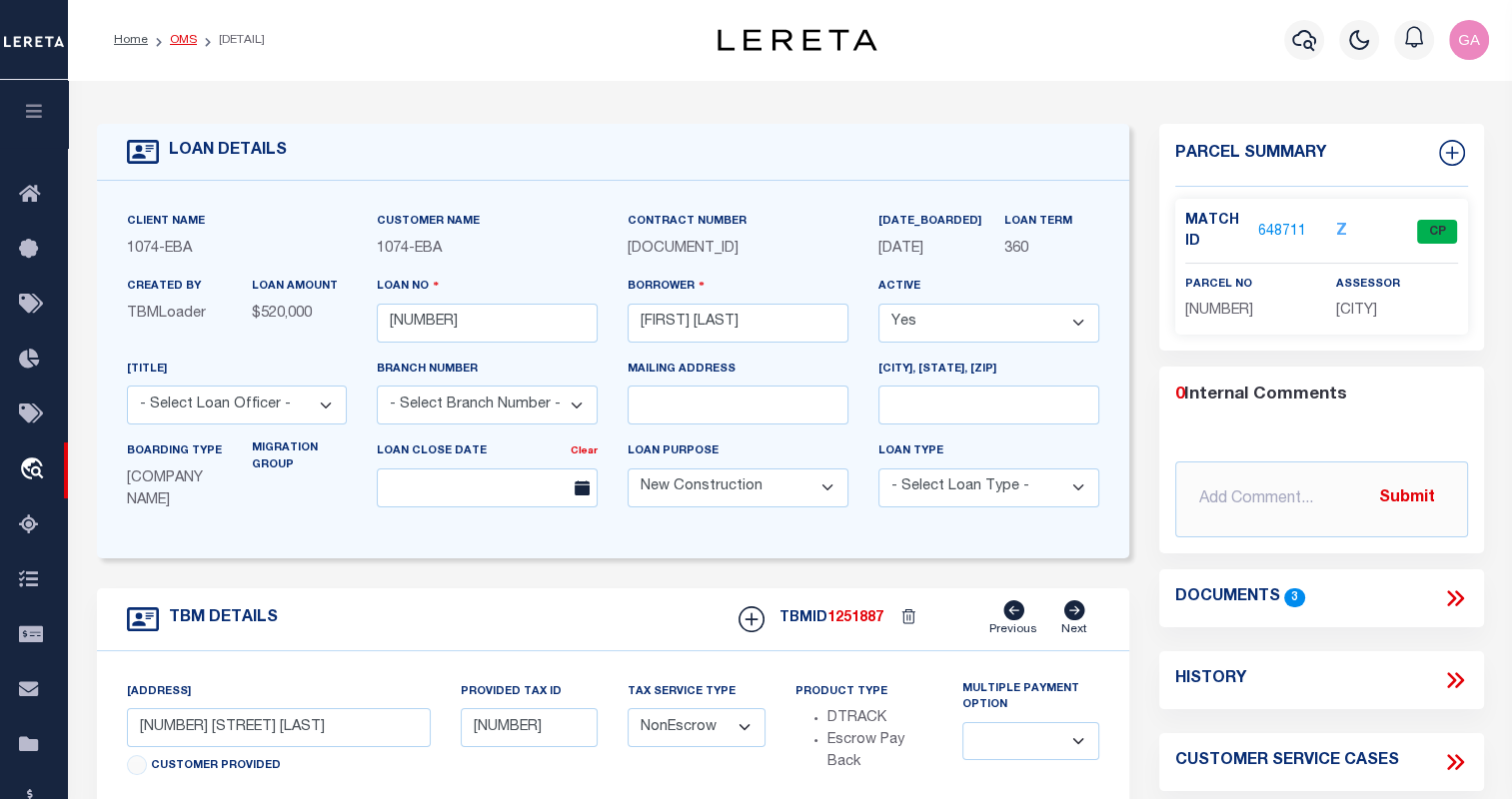 click on "OMS" at bounding box center (183, 40) 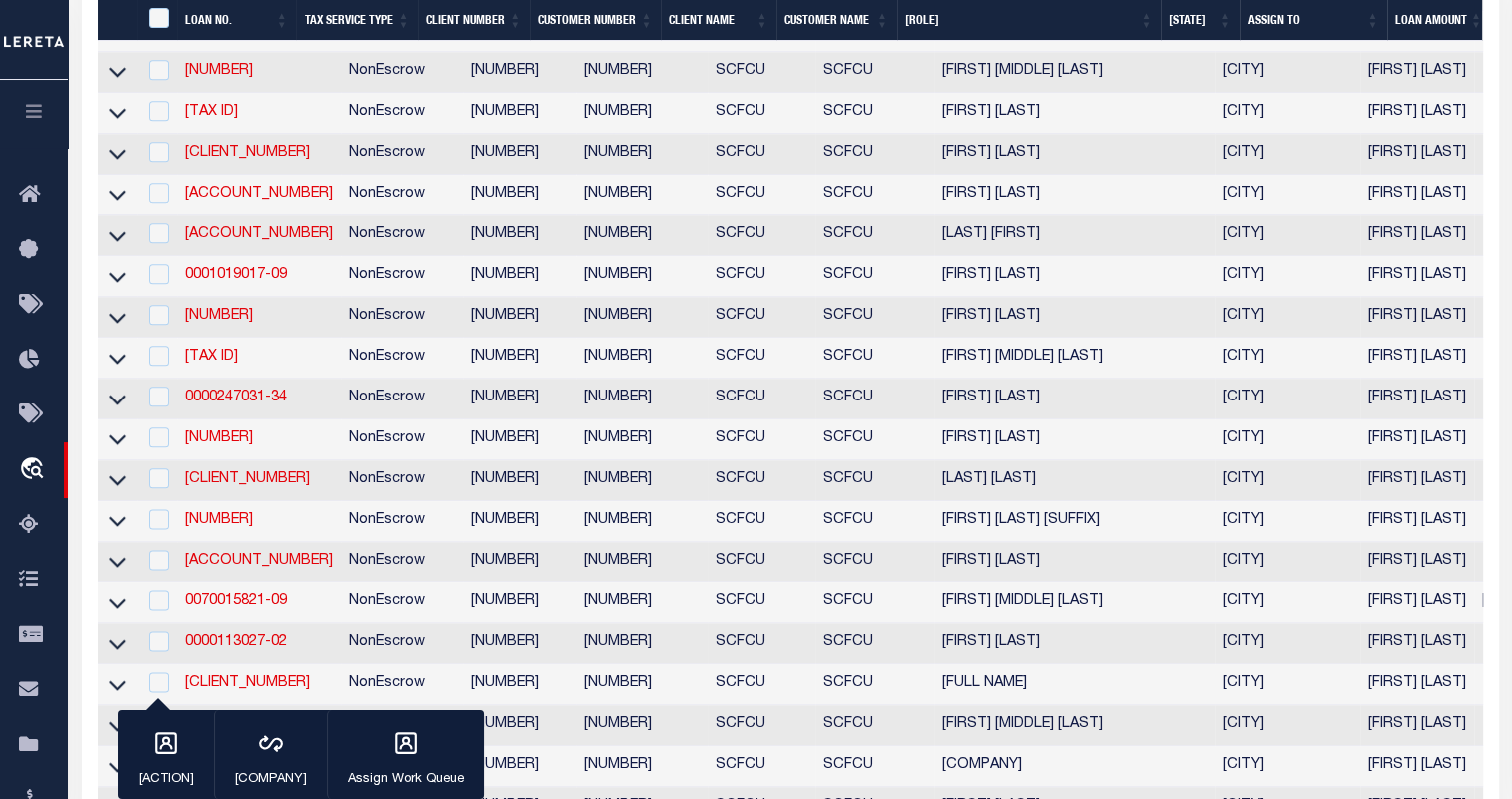 scroll, scrollTop: 0, scrollLeft: 0, axis: both 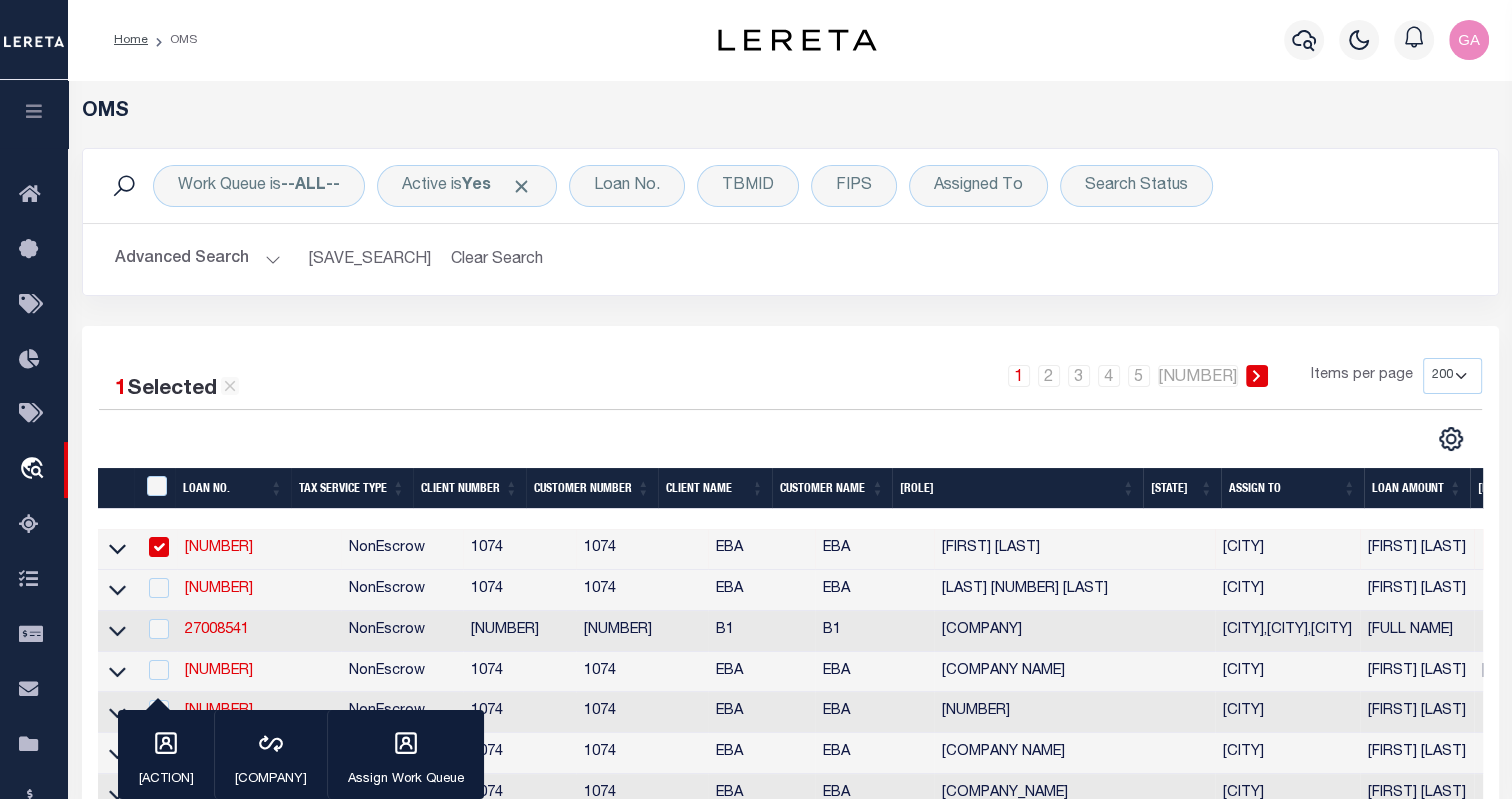 click on "8708" at bounding box center [219, 548] 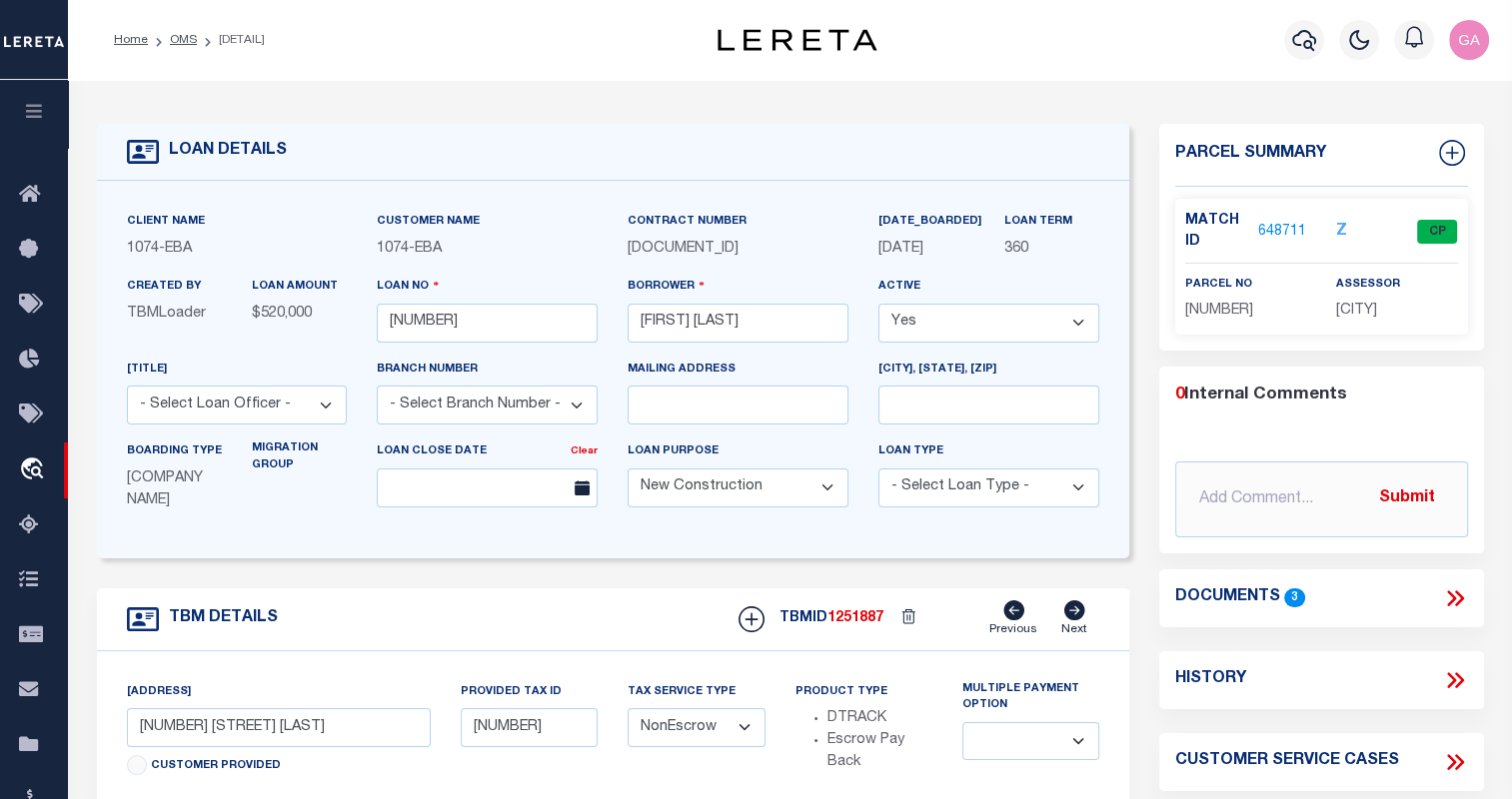 click at bounding box center [34, 111] 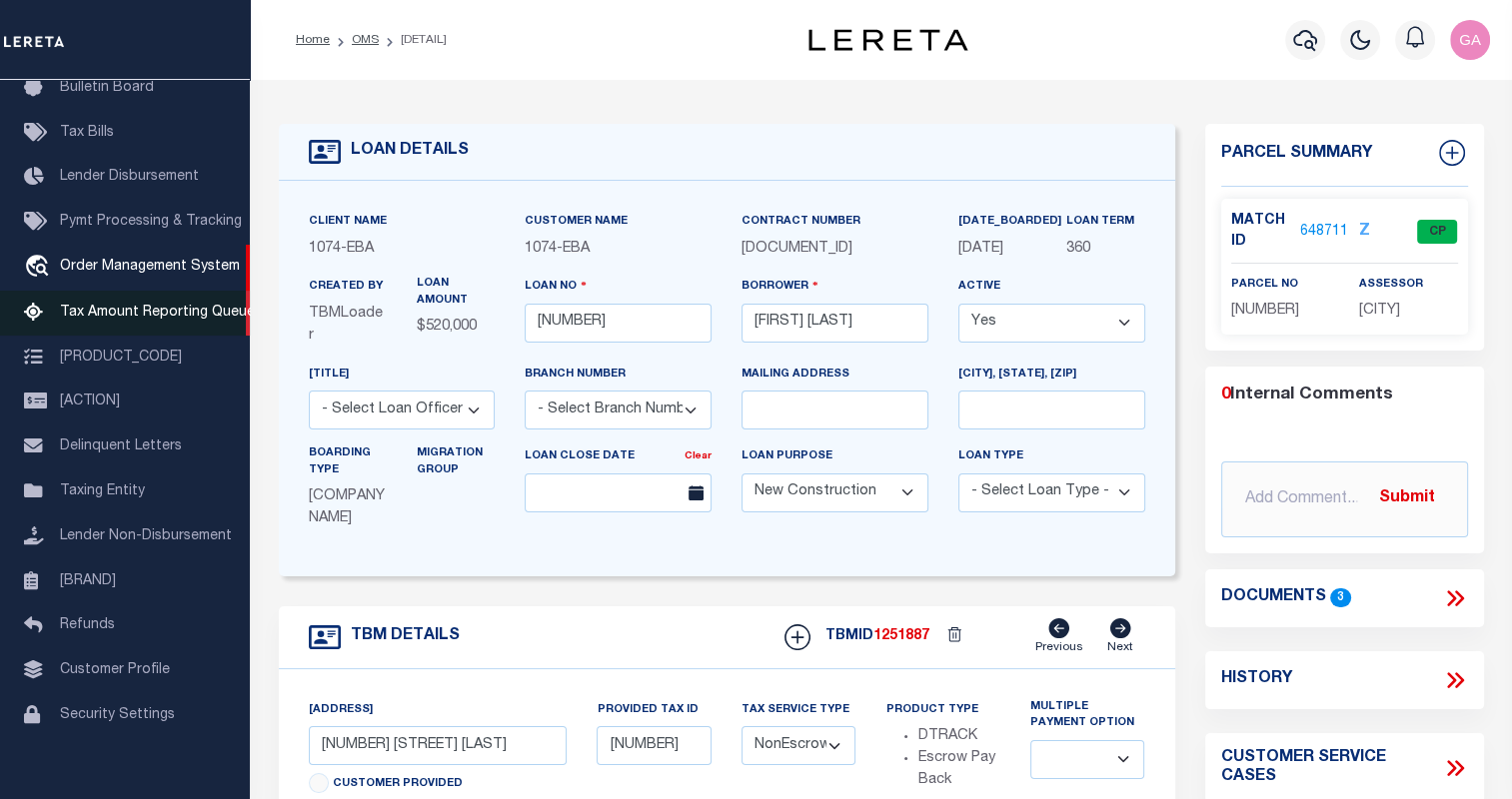 click on "Tax Amount Reporting Queue" at bounding box center (157, 313) 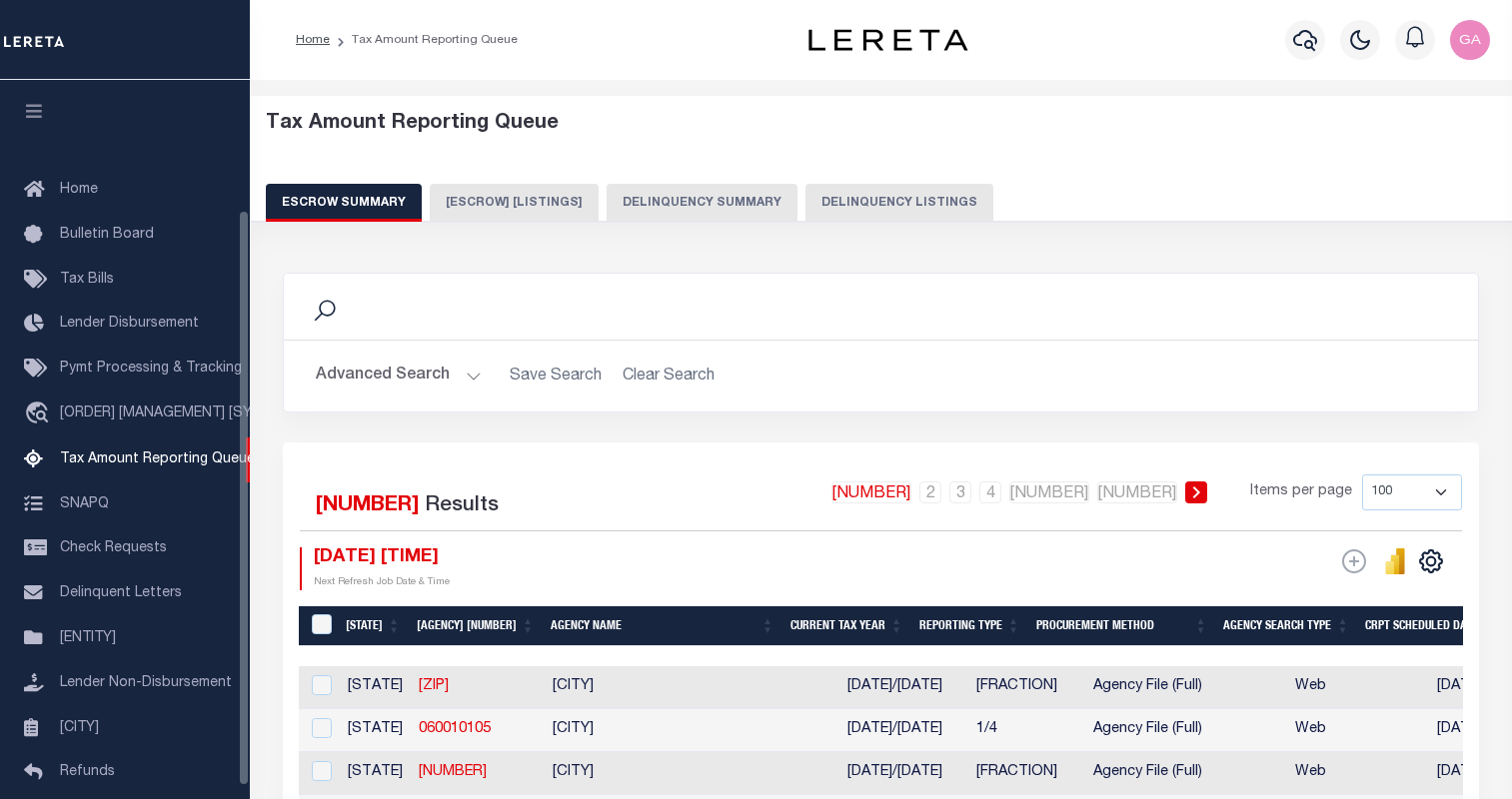scroll, scrollTop: 0, scrollLeft: 0, axis: both 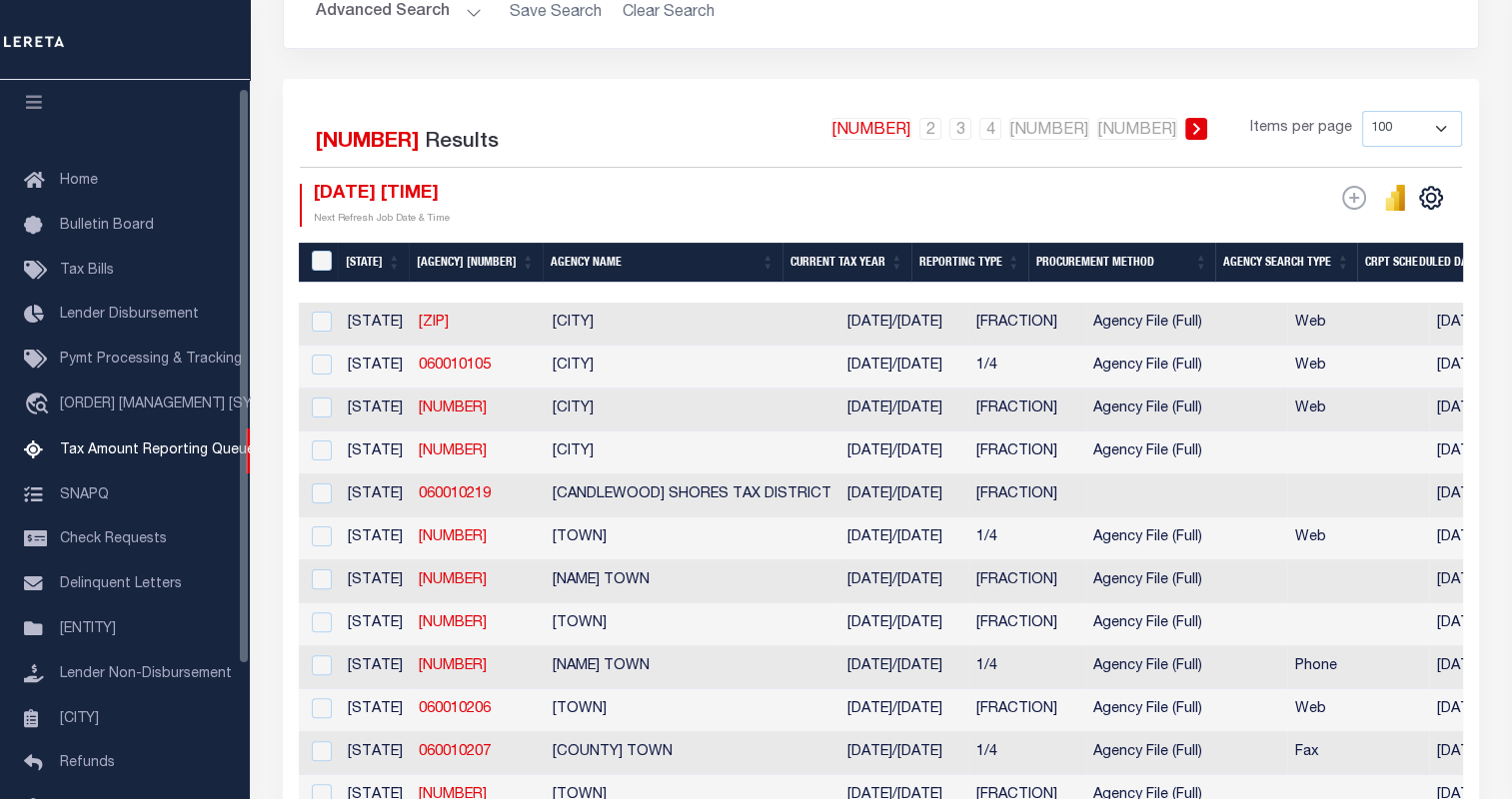 drag, startPoint x: 246, startPoint y: 387, endPoint x: 231, endPoint y: 265, distance: 122.91867 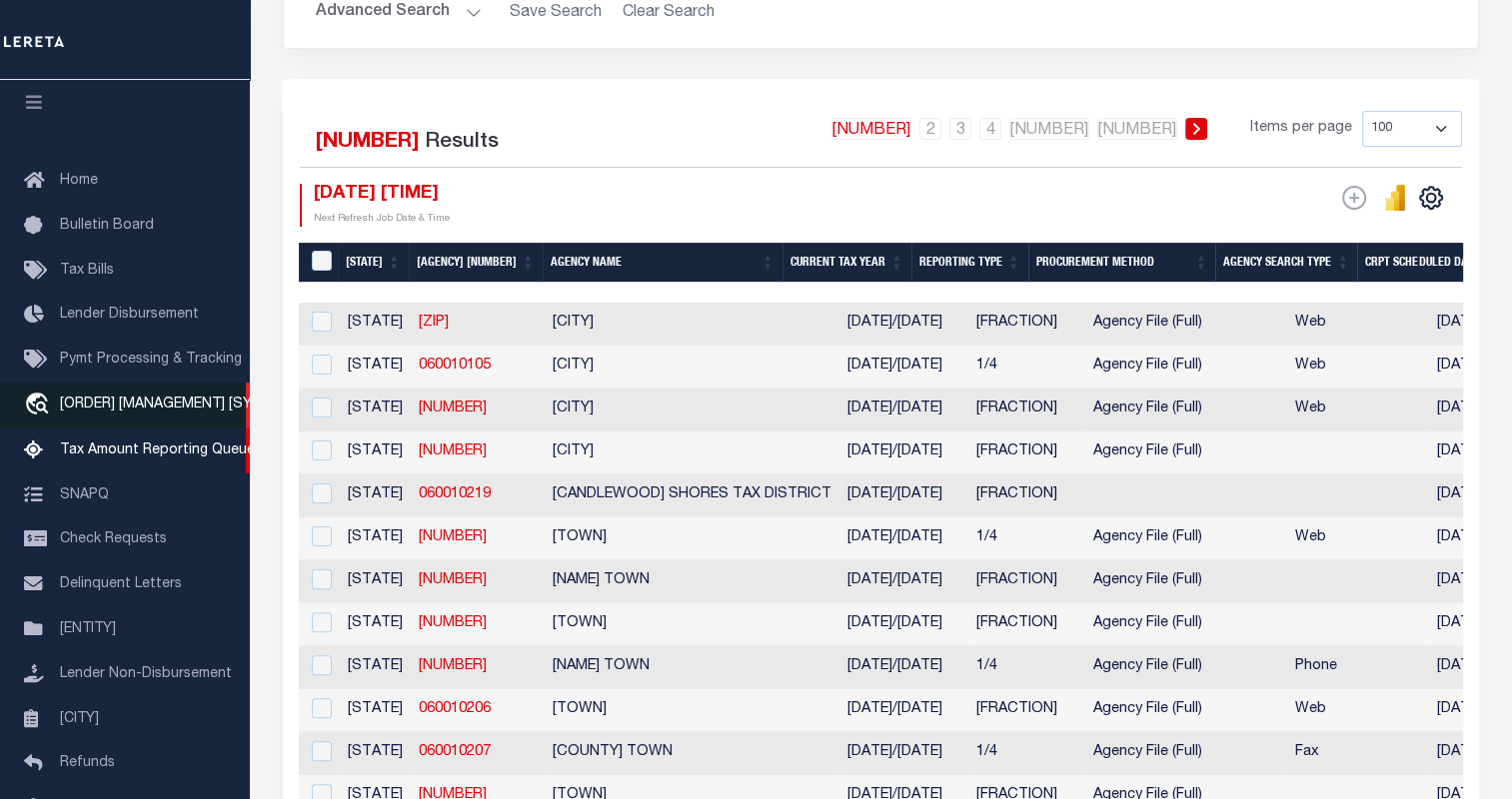 click on "[ORDER] [MANAGEMENT] [SYSTEM]" at bounding box center [177, 404] 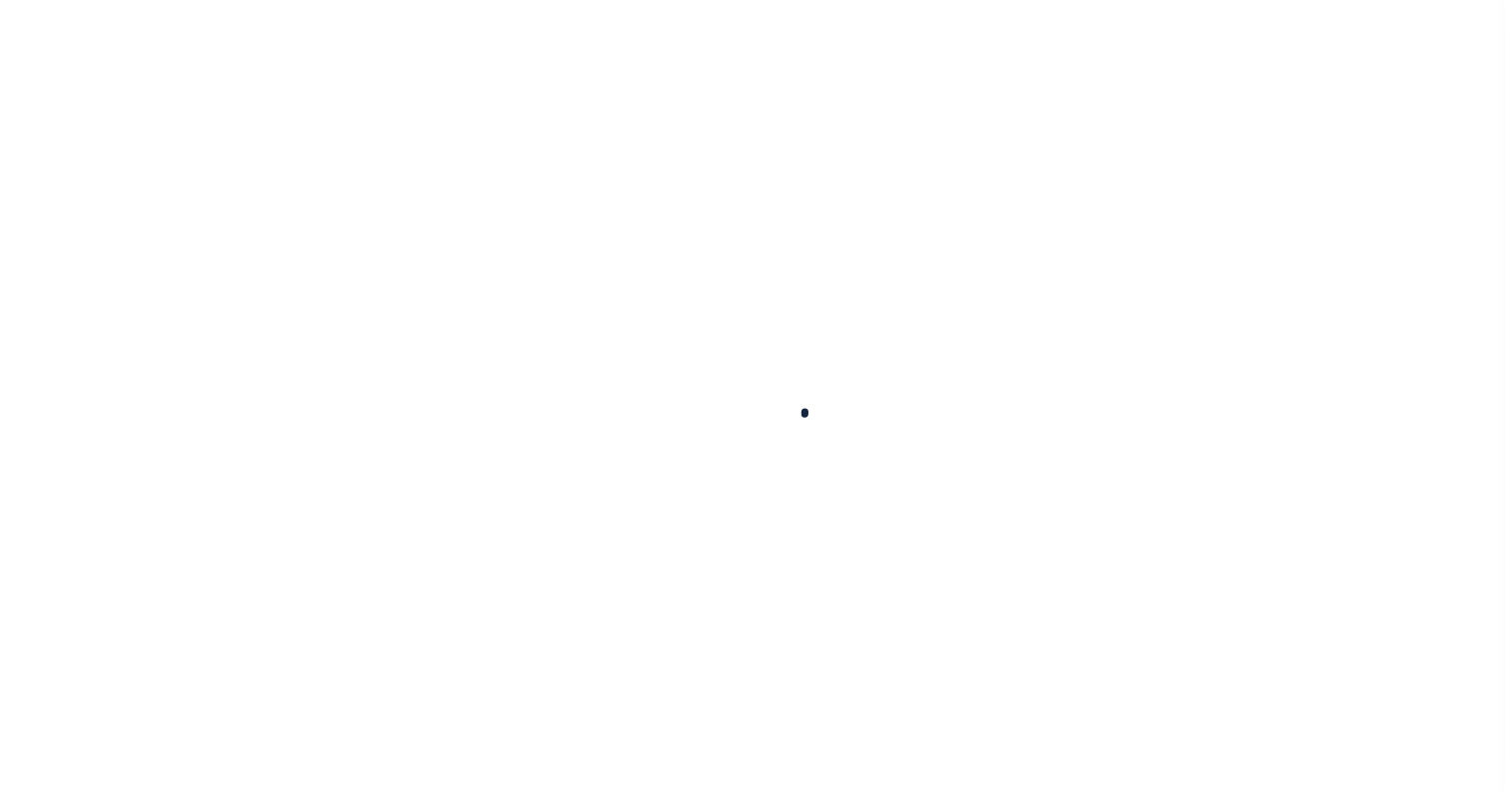 scroll, scrollTop: 0, scrollLeft: 0, axis: both 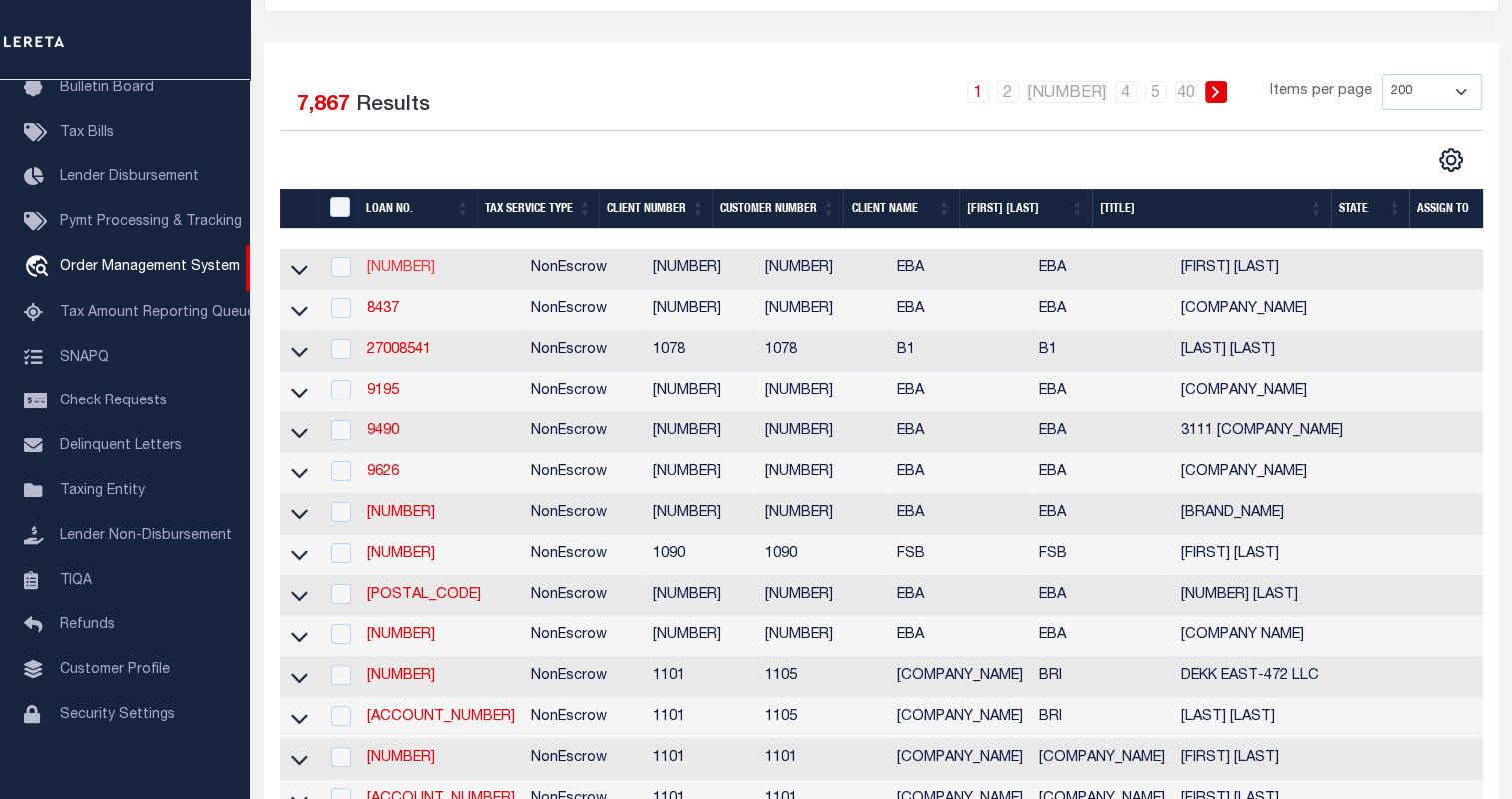click on "[NUMBER]" at bounding box center (401, 268) 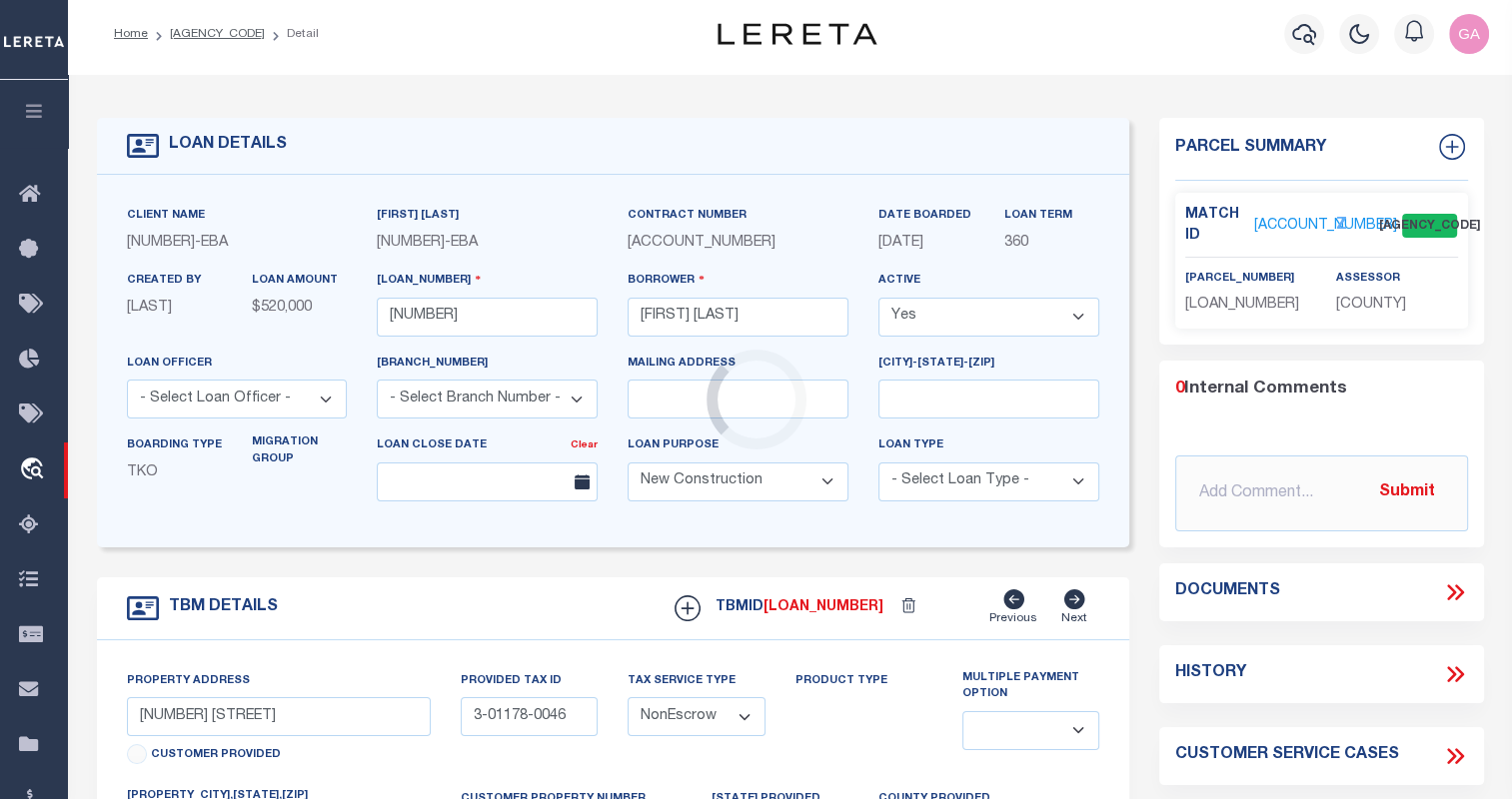 scroll, scrollTop: 0, scrollLeft: 0, axis: both 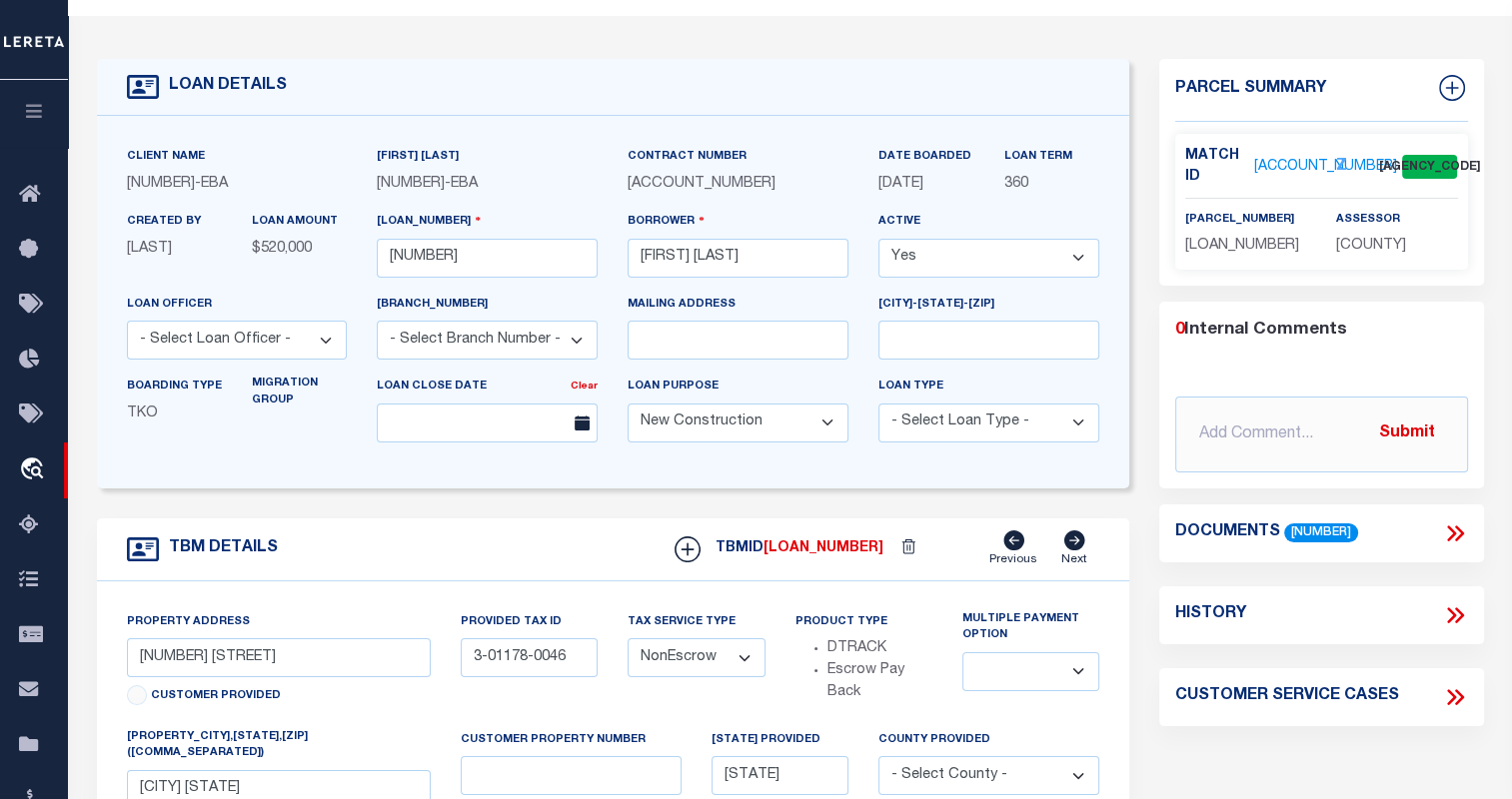 click on "[ACCOUNT_NUMBER]" at bounding box center [1325, 167] 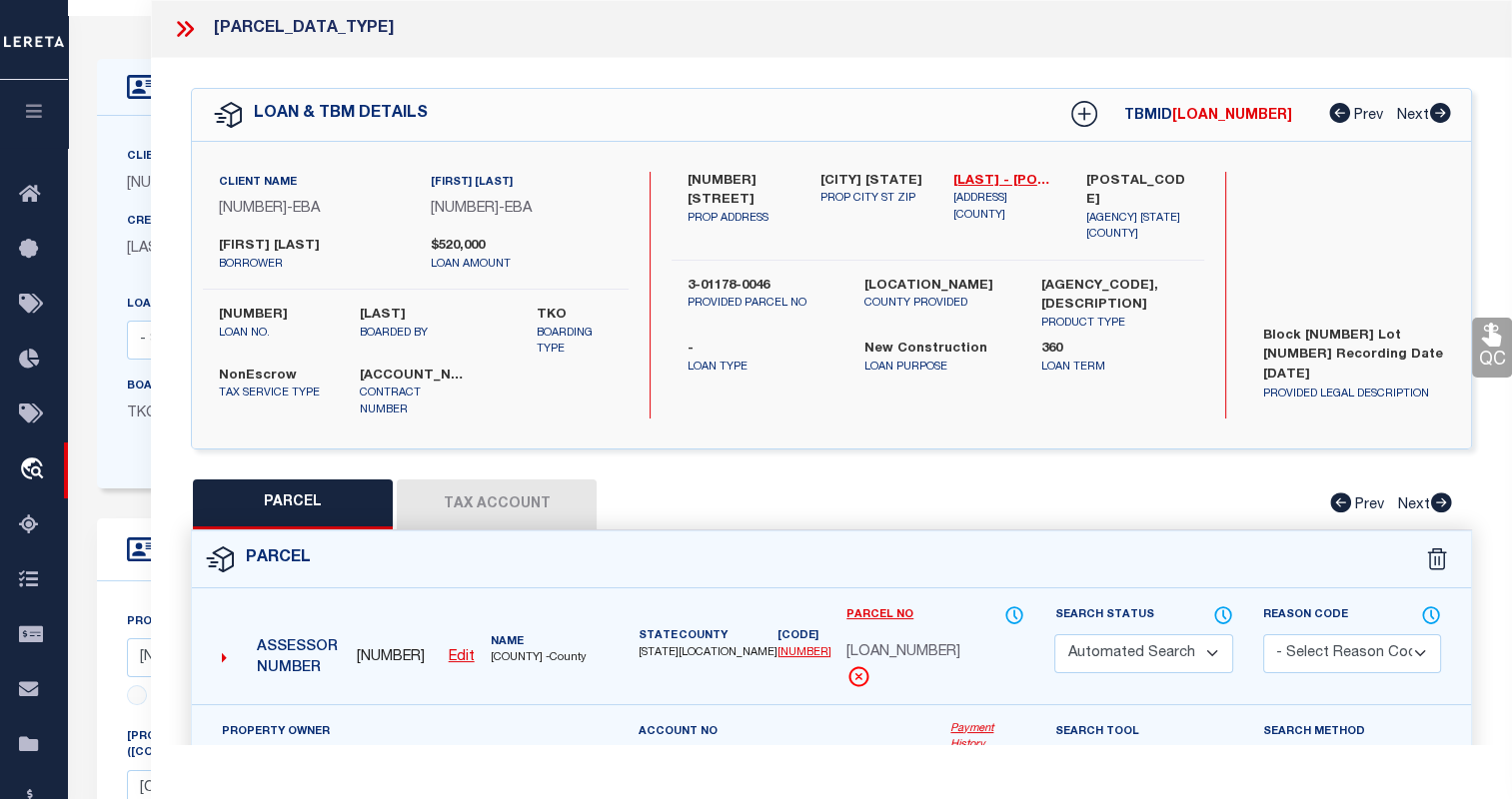 click on "Edit" at bounding box center [462, 657] 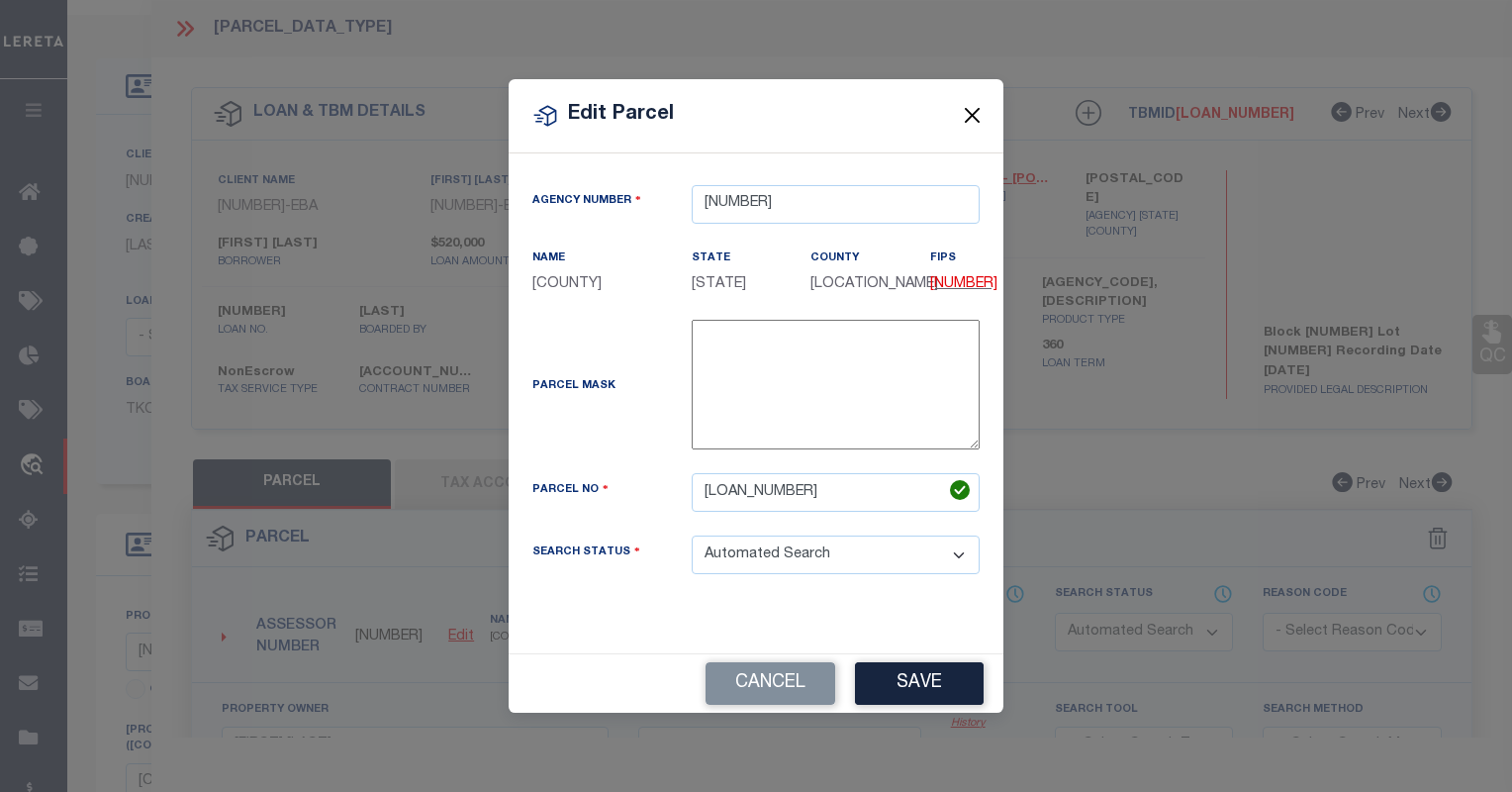 click at bounding box center [973, 116] 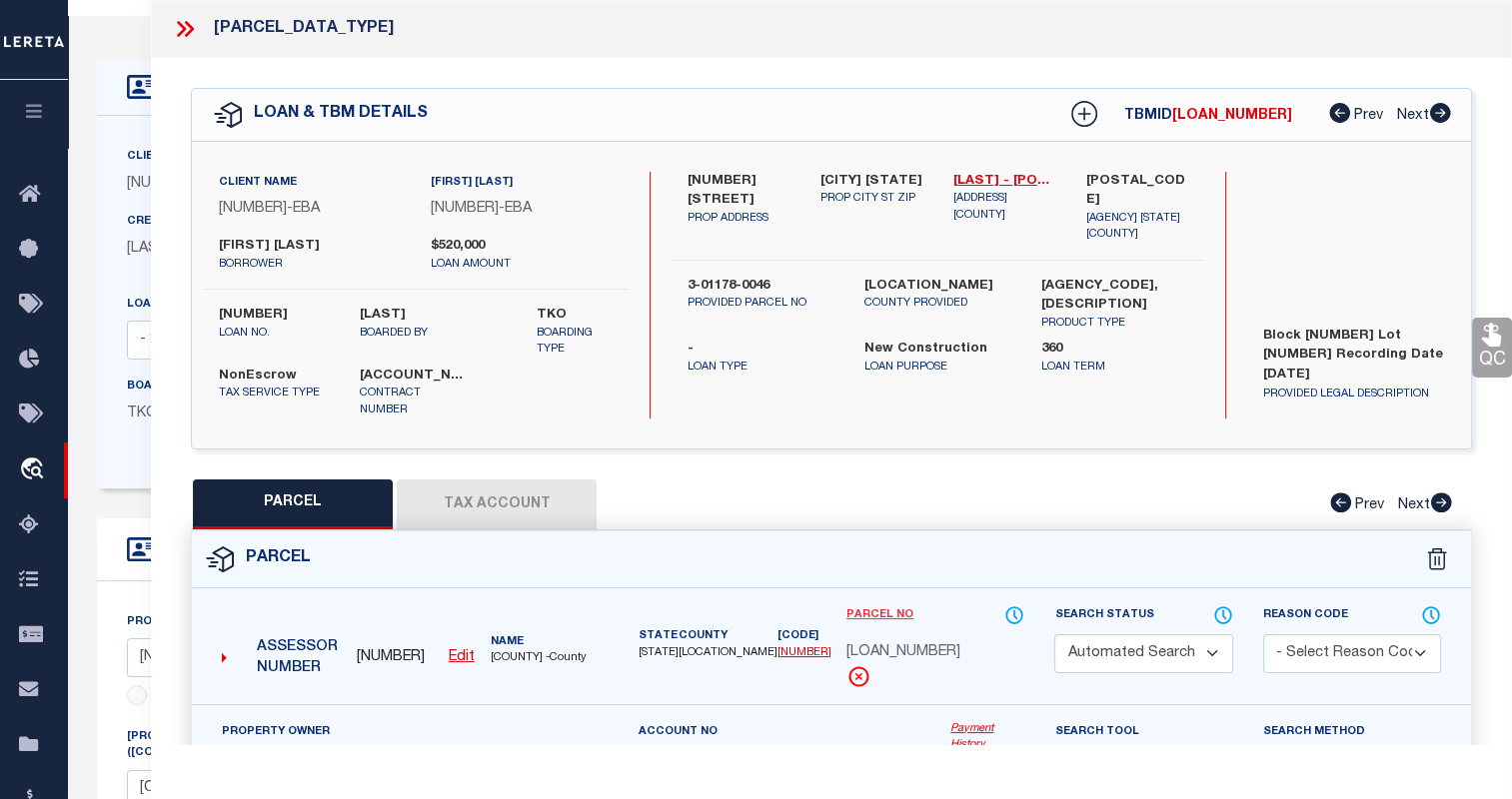 click on "Parcel No" at bounding box center (879, 615) 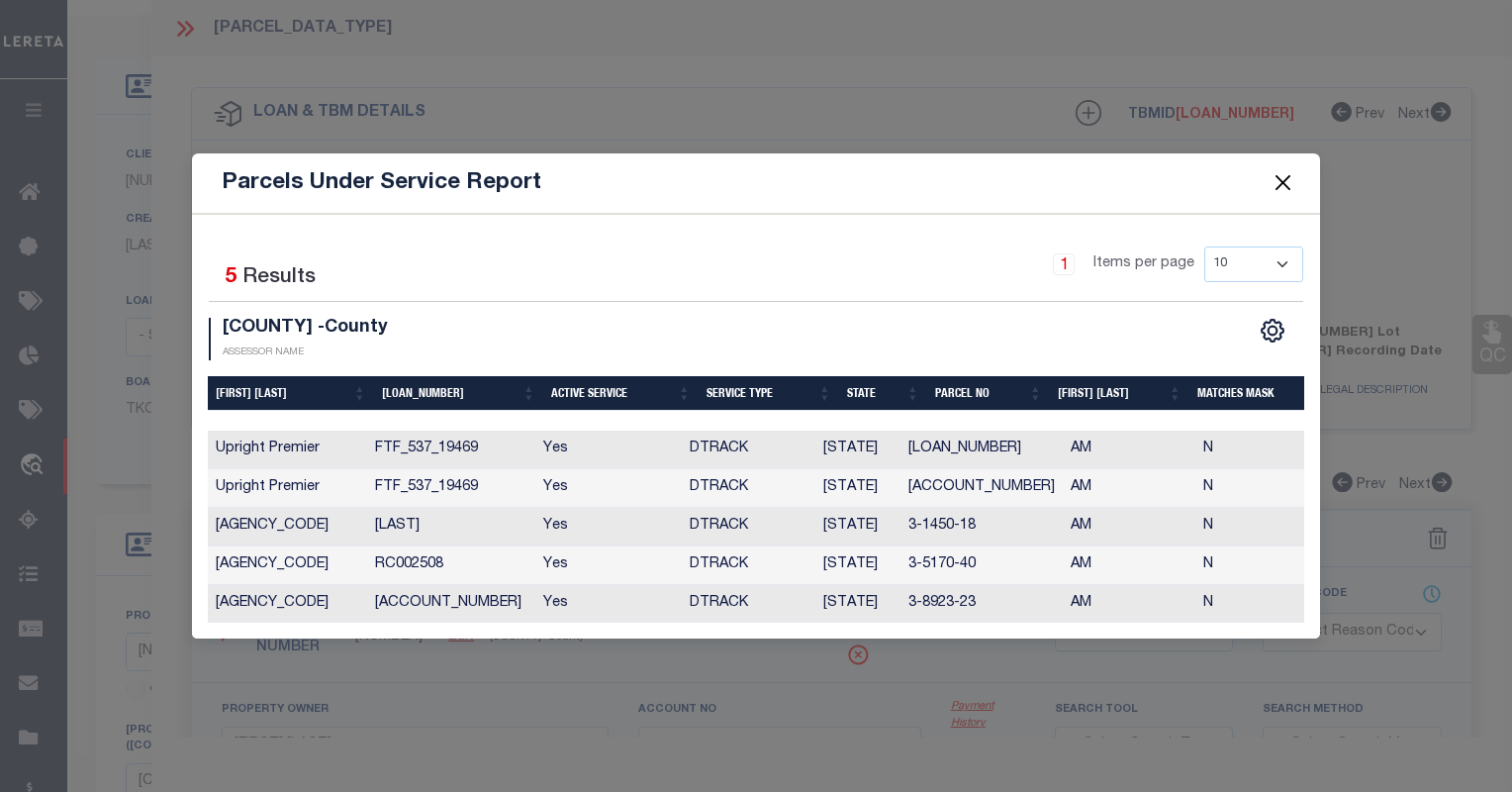click at bounding box center (1283, 183) 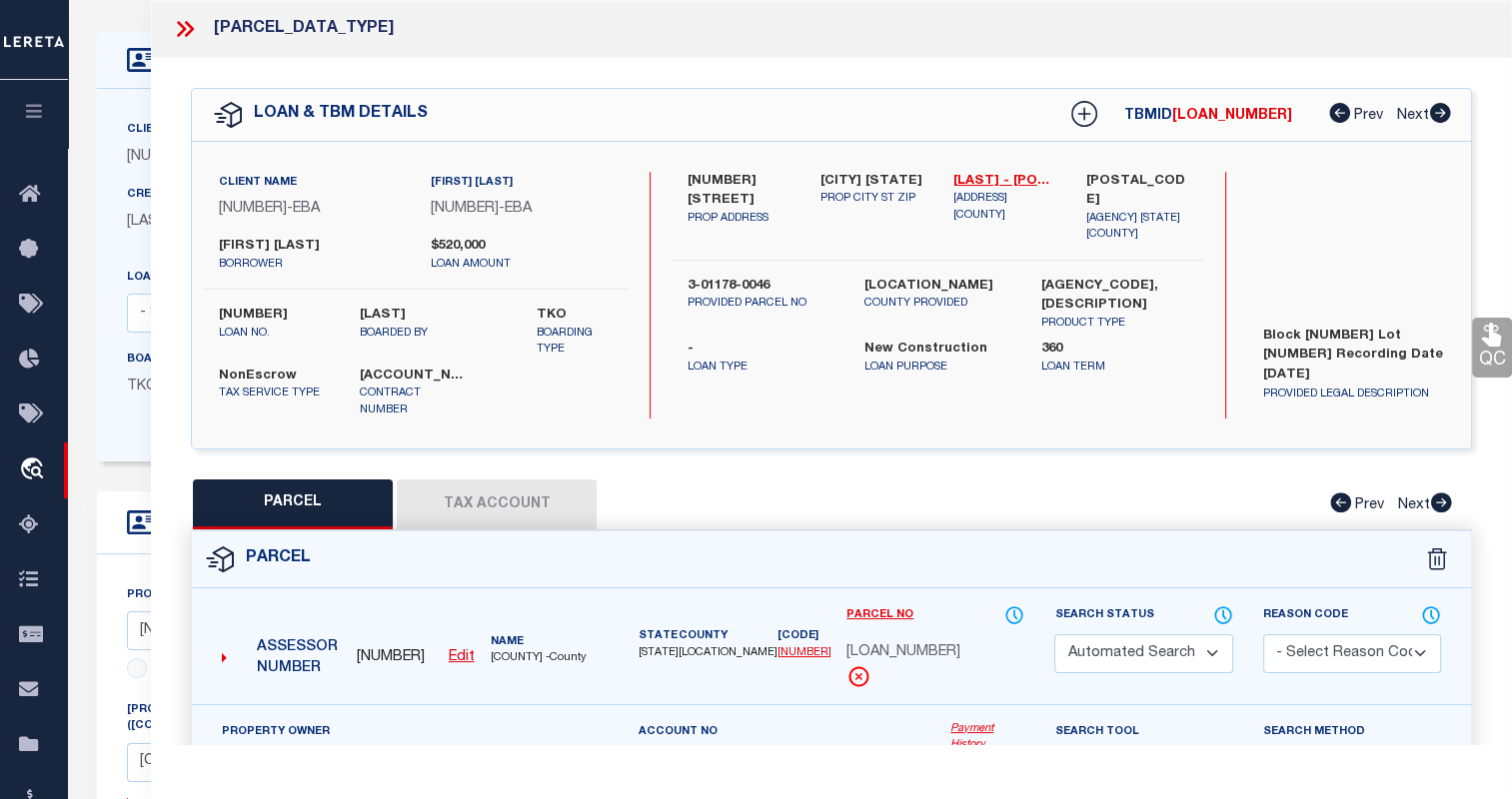 scroll, scrollTop: 0, scrollLeft: 0, axis: both 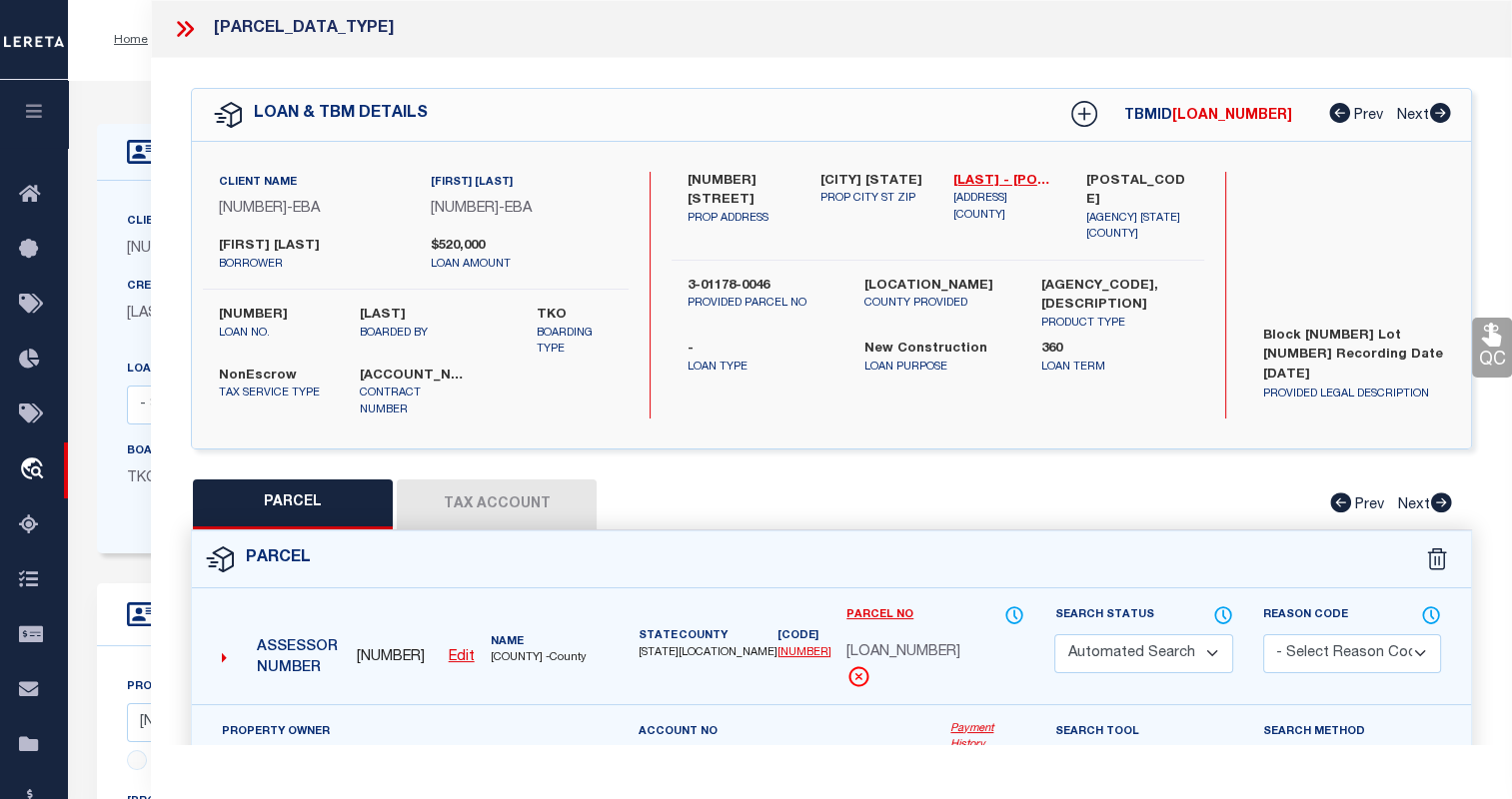 click at bounding box center [189, 29] 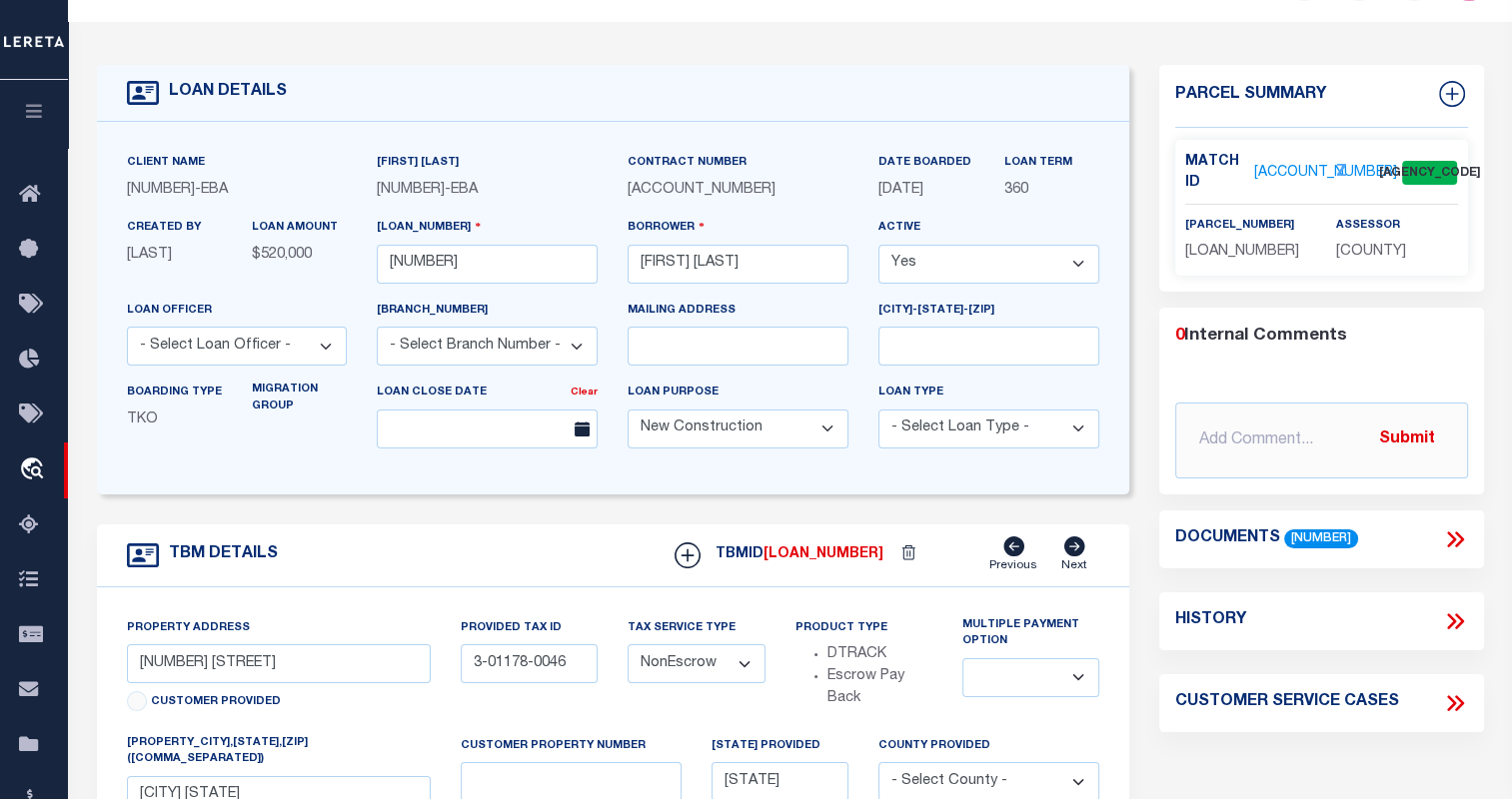 scroll, scrollTop: 0, scrollLeft: 0, axis: both 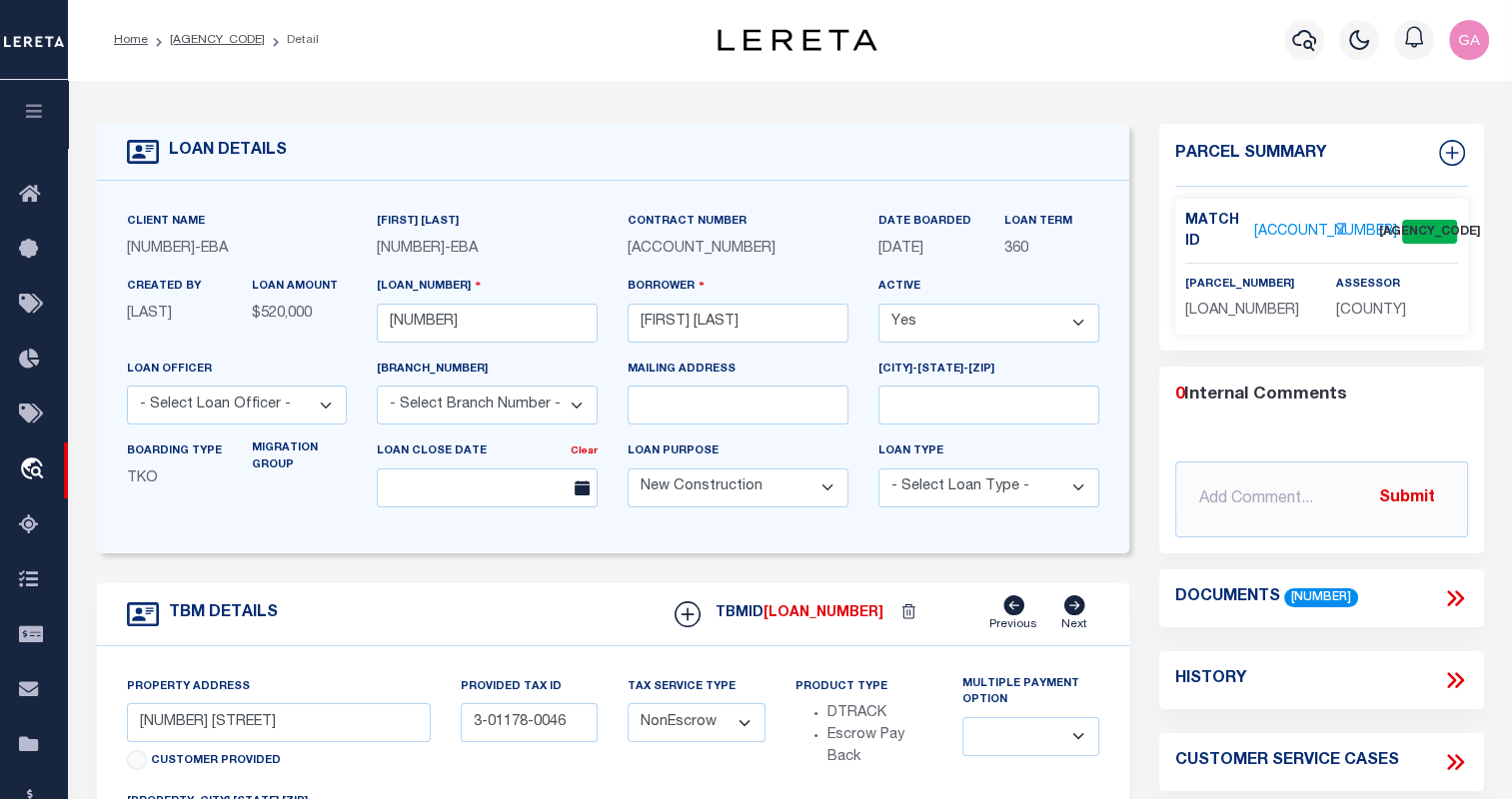 click on "648711" at bounding box center [1325, 232] 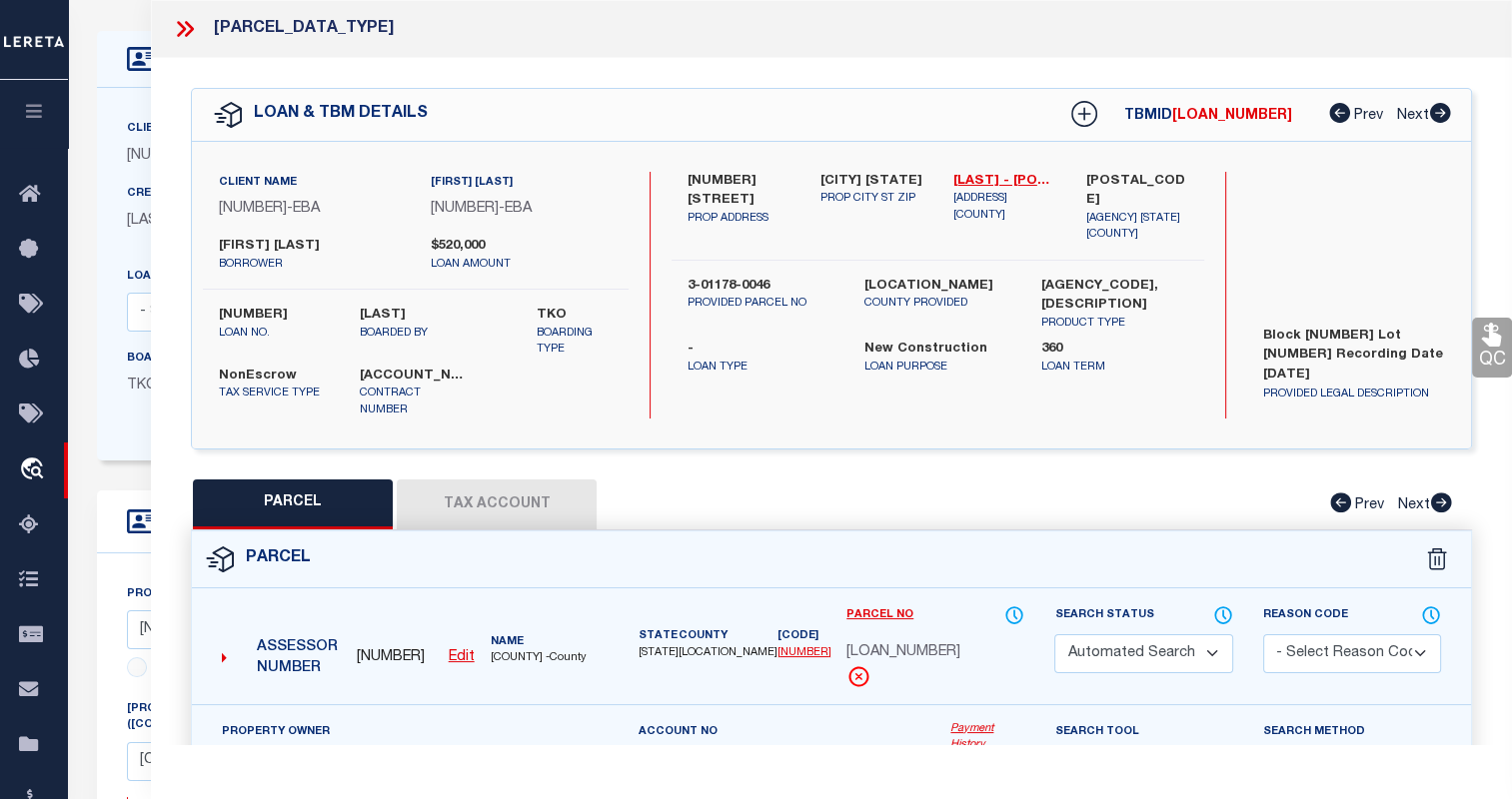scroll, scrollTop: 100, scrollLeft: 0, axis: vertical 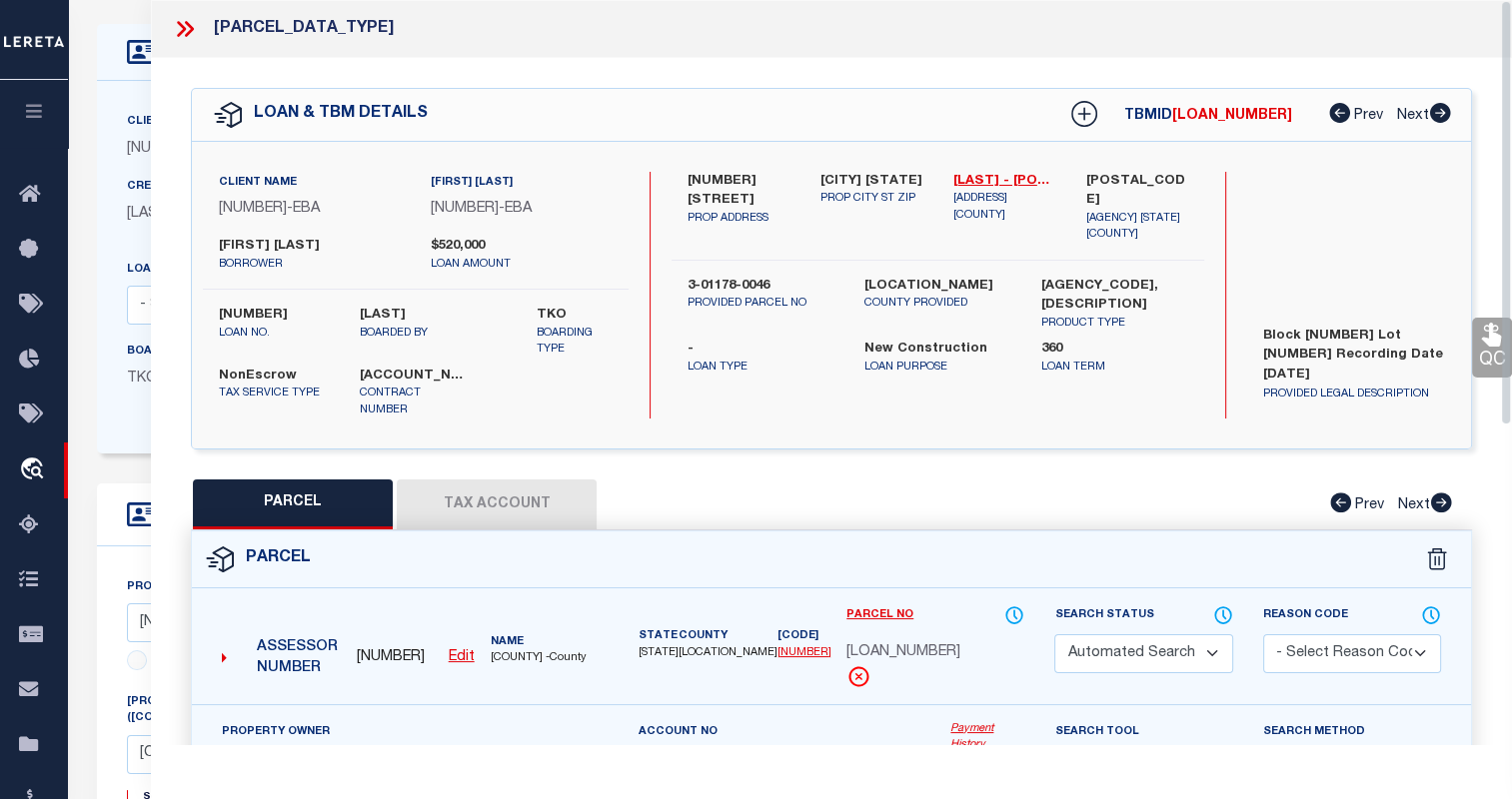 click on "Payment History" at bounding box center (987, 737) 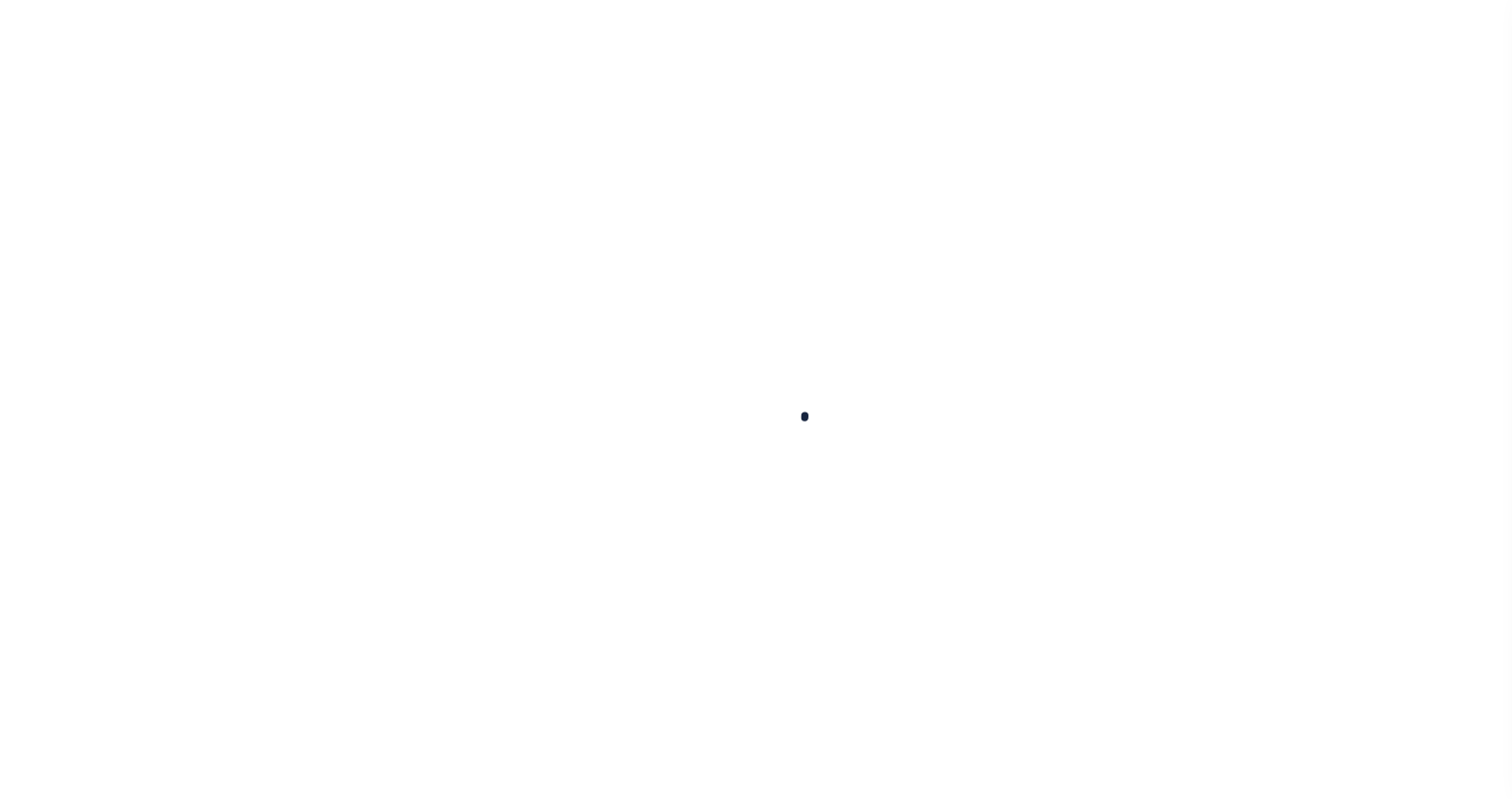 scroll, scrollTop: 0, scrollLeft: 0, axis: both 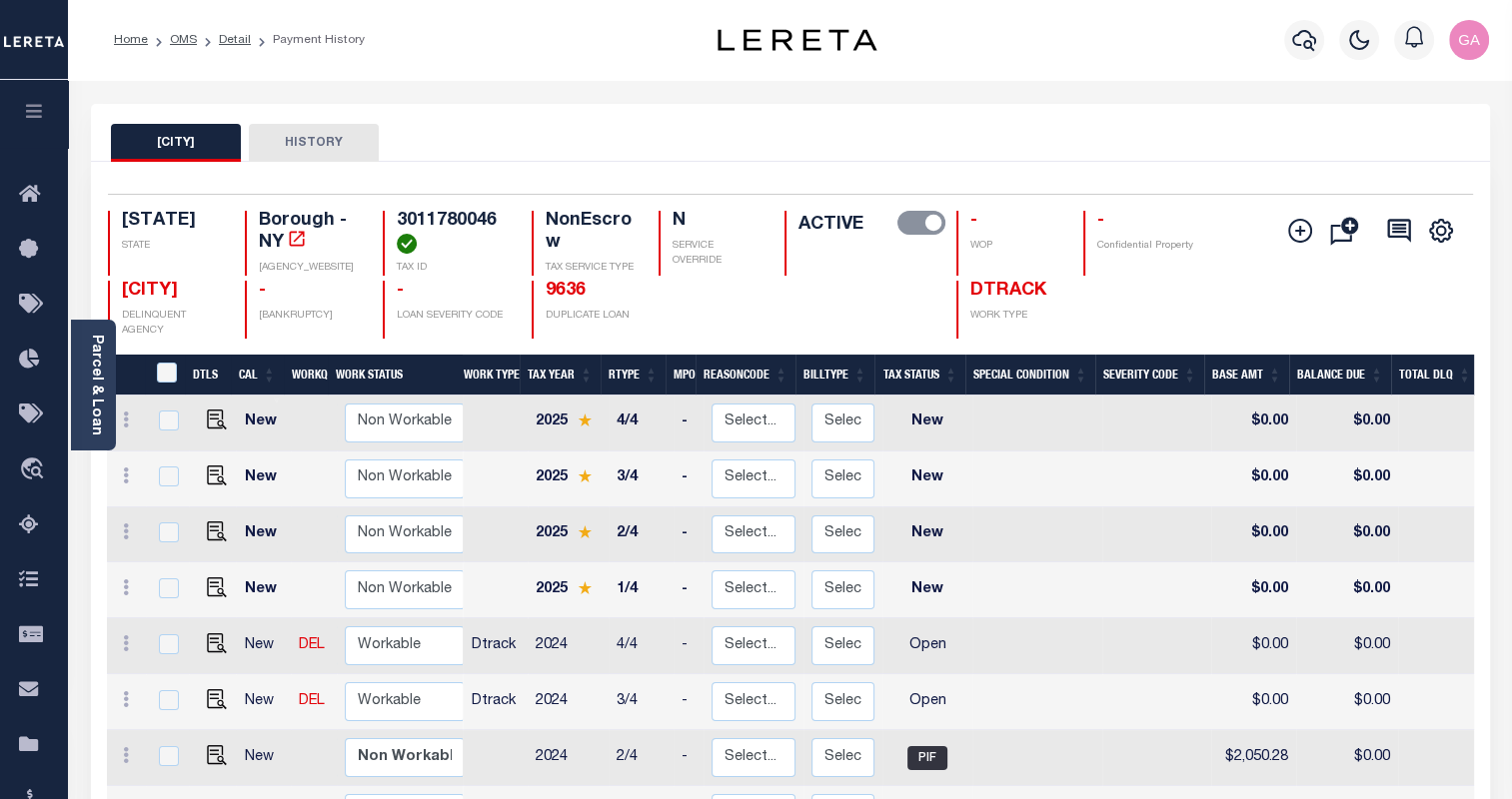 click at bounding box center [34, 111] 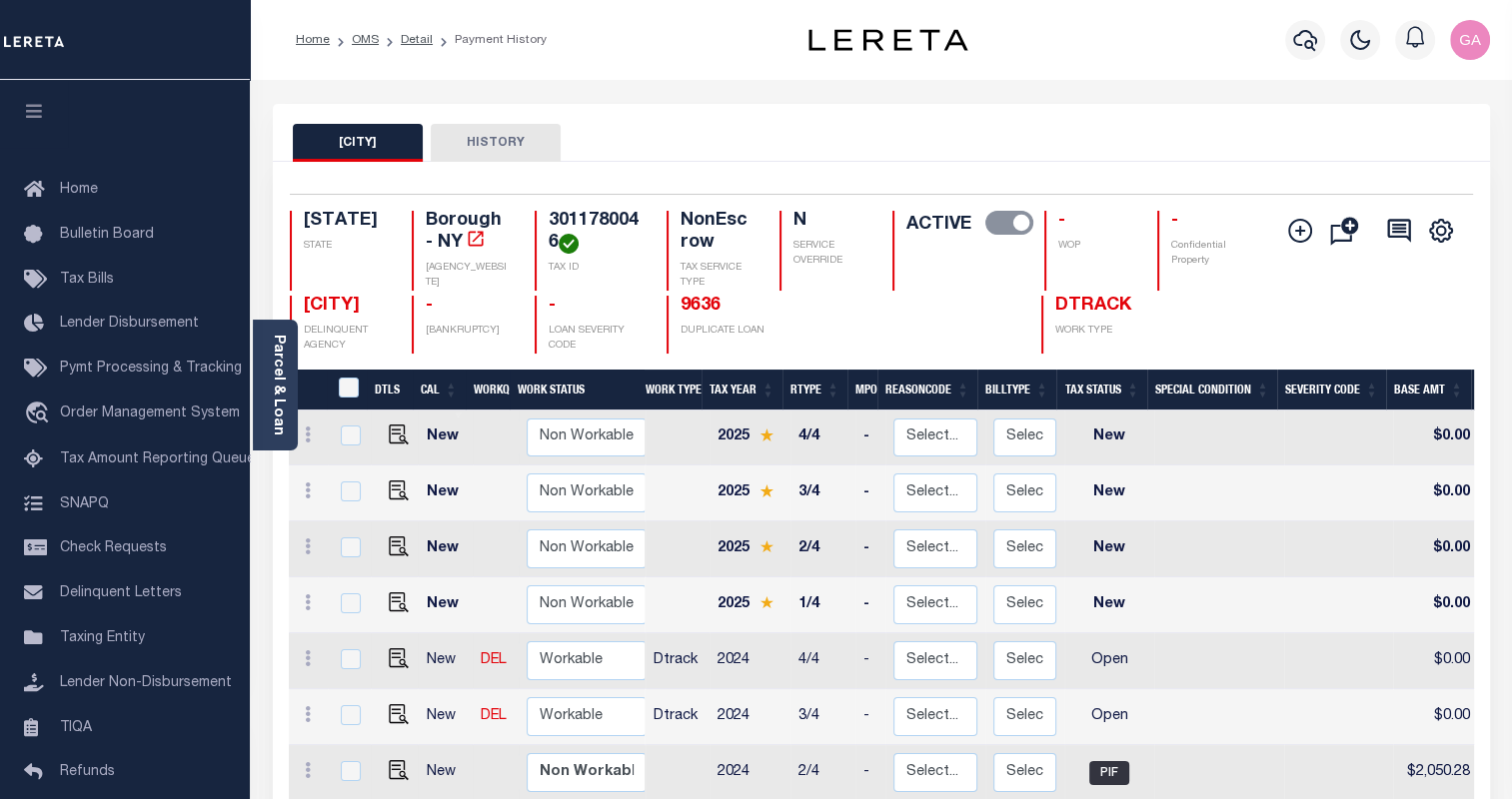 type 